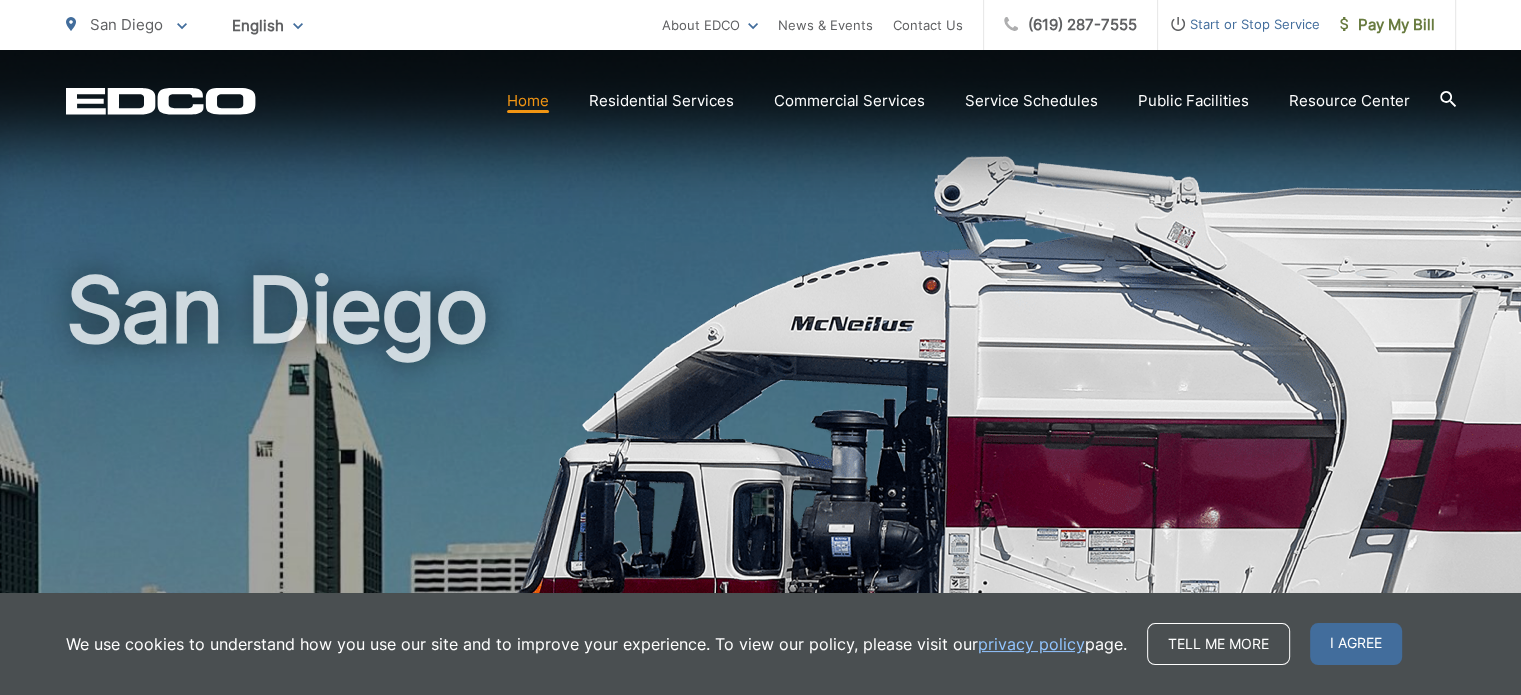 scroll, scrollTop: 200, scrollLeft: 0, axis: vertical 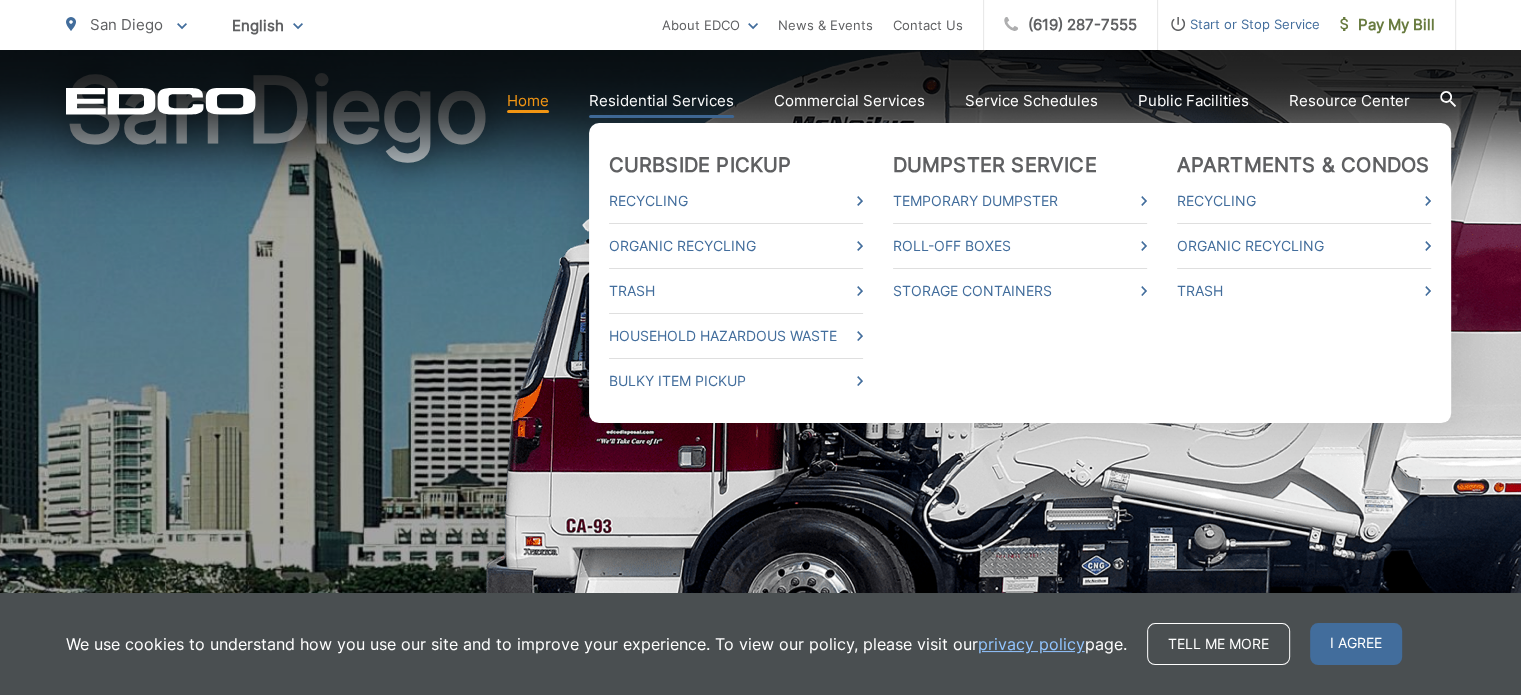 click on "Residential Services" at bounding box center (661, 101) 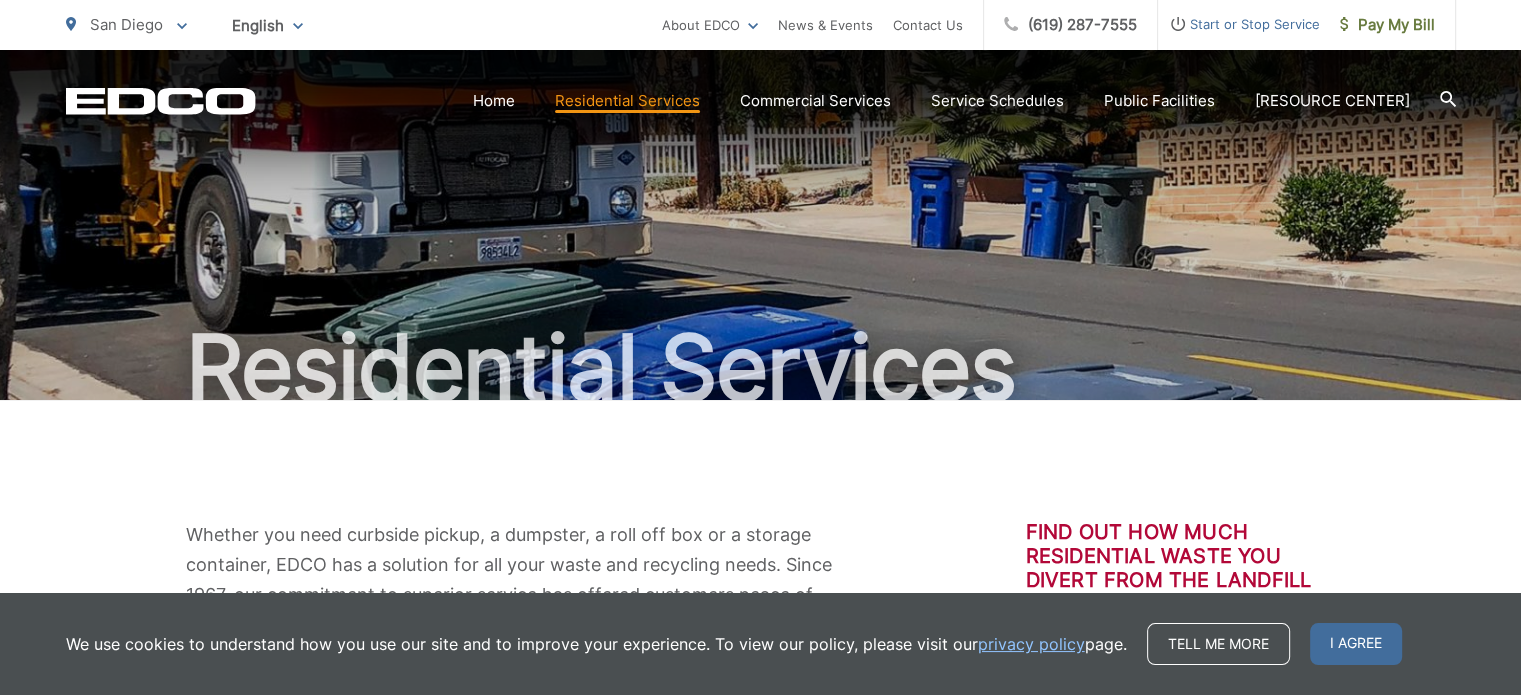 scroll, scrollTop: 100, scrollLeft: 0, axis: vertical 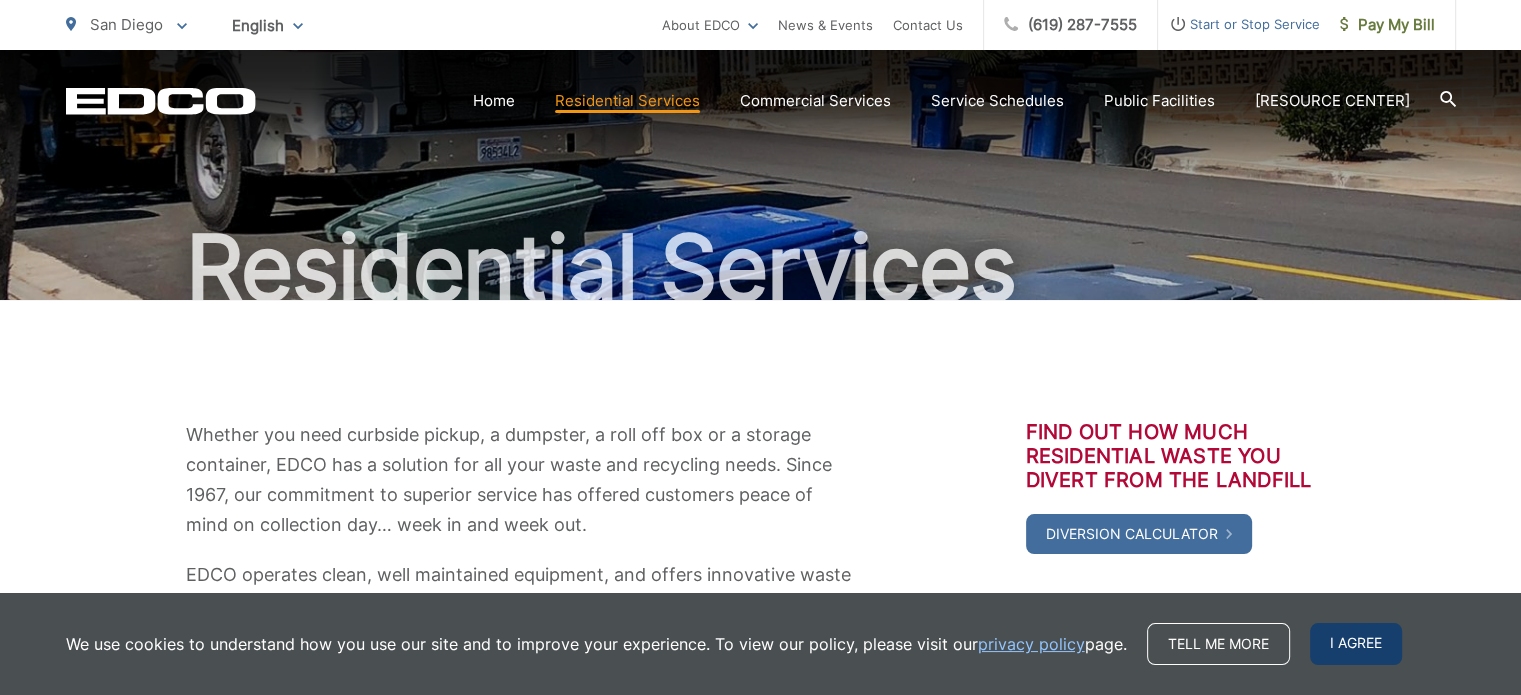 click on "I agree" at bounding box center (1356, 644) 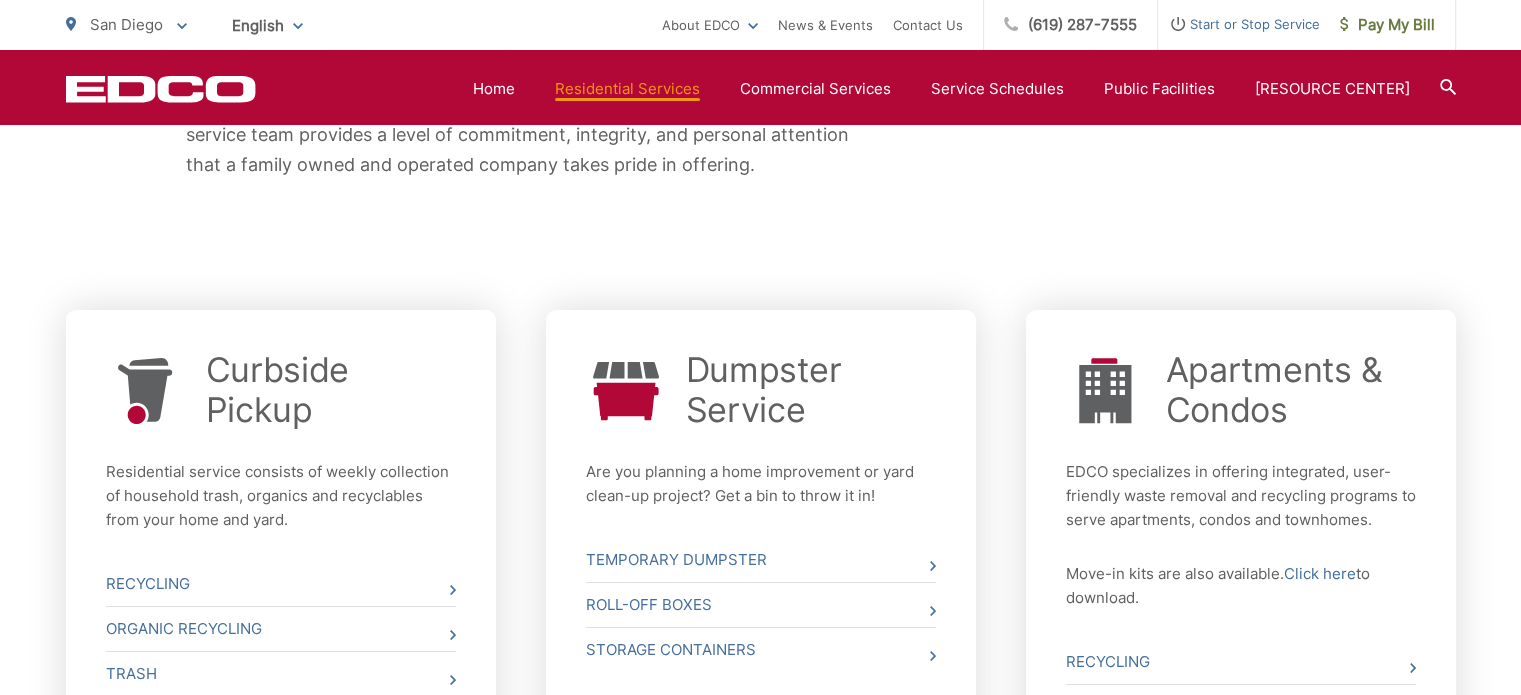 scroll, scrollTop: 800, scrollLeft: 0, axis: vertical 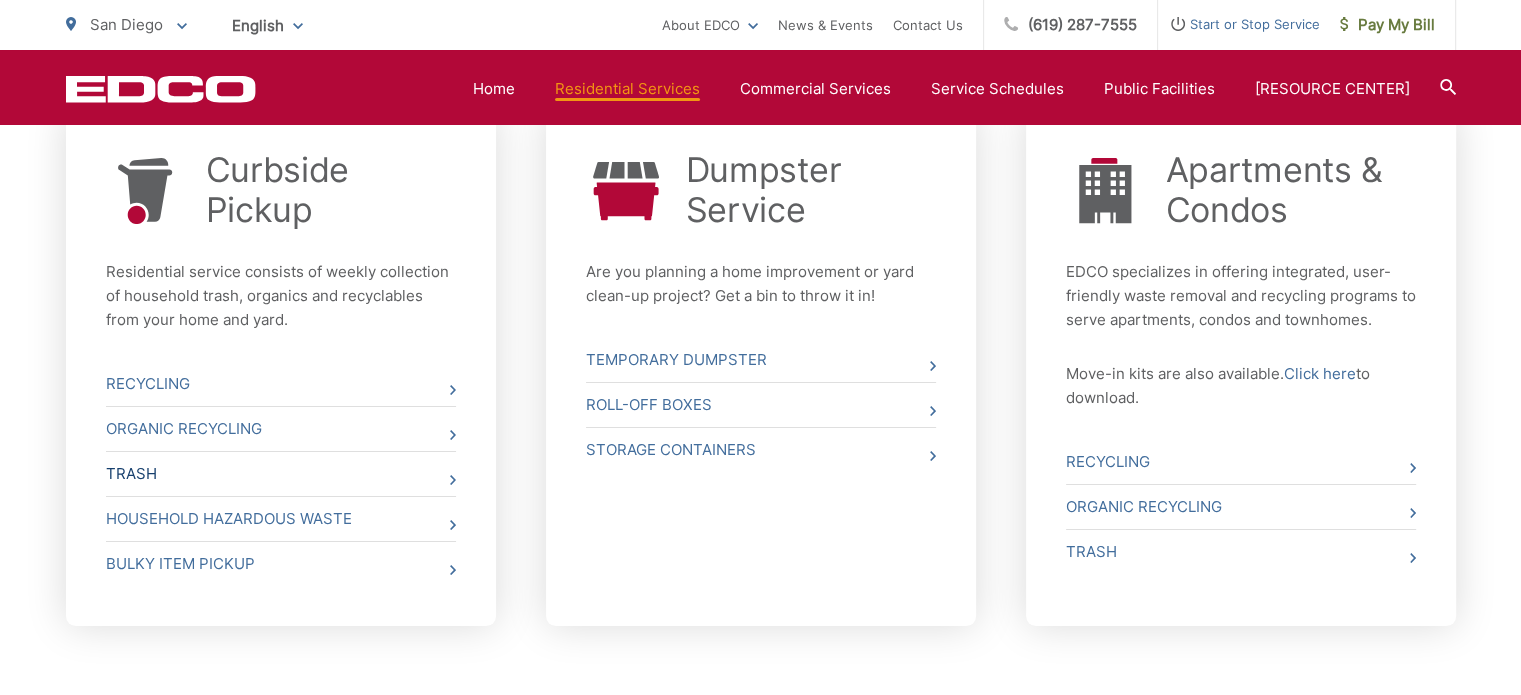 click on "Trash" at bounding box center (281, 474) 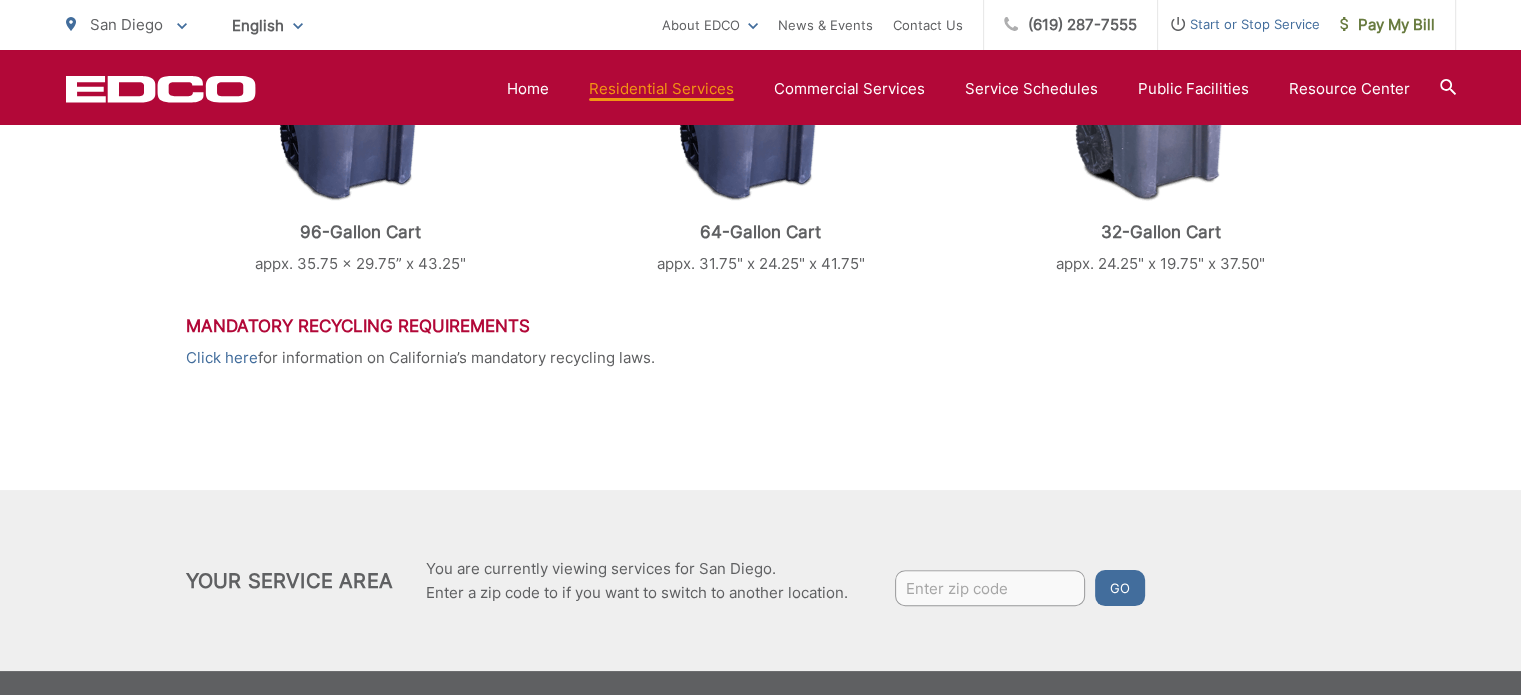 scroll, scrollTop: 740, scrollLeft: 0, axis: vertical 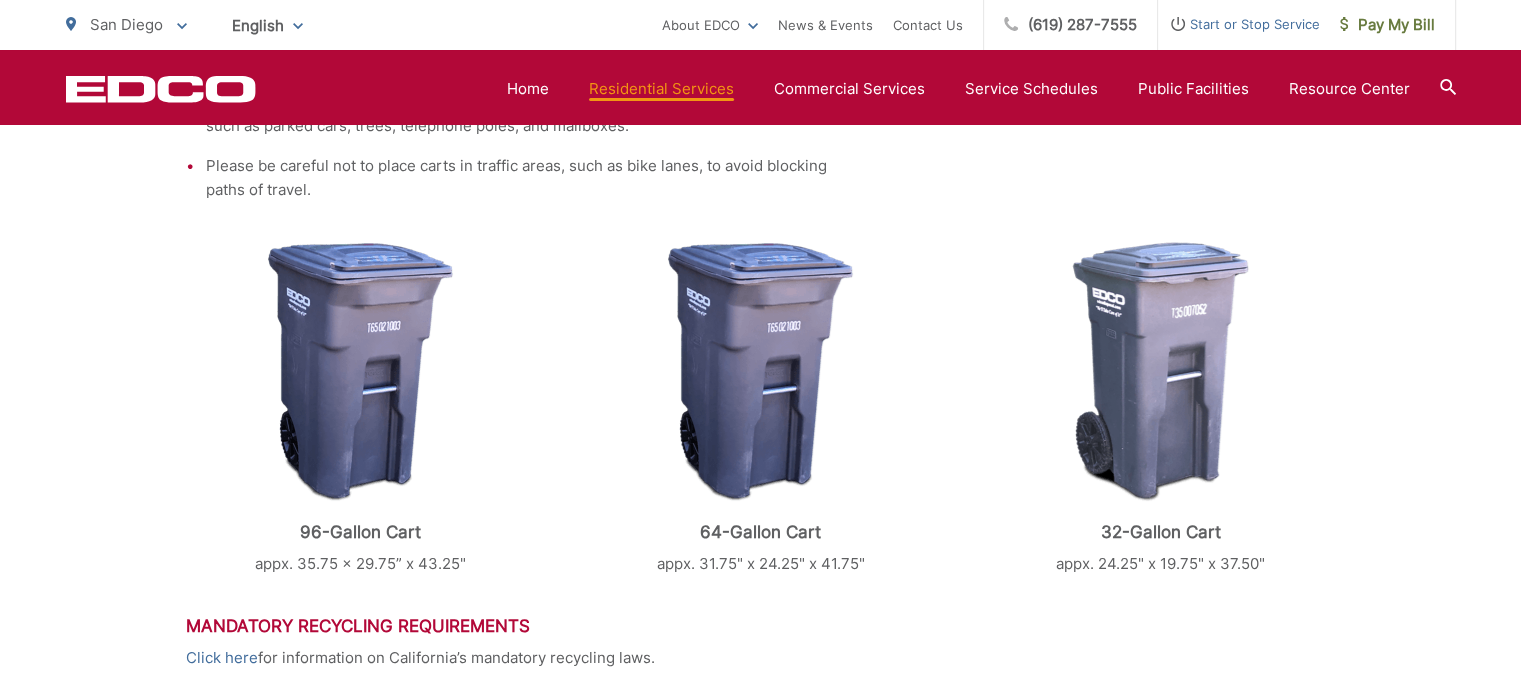 click at bounding box center (760, 372) 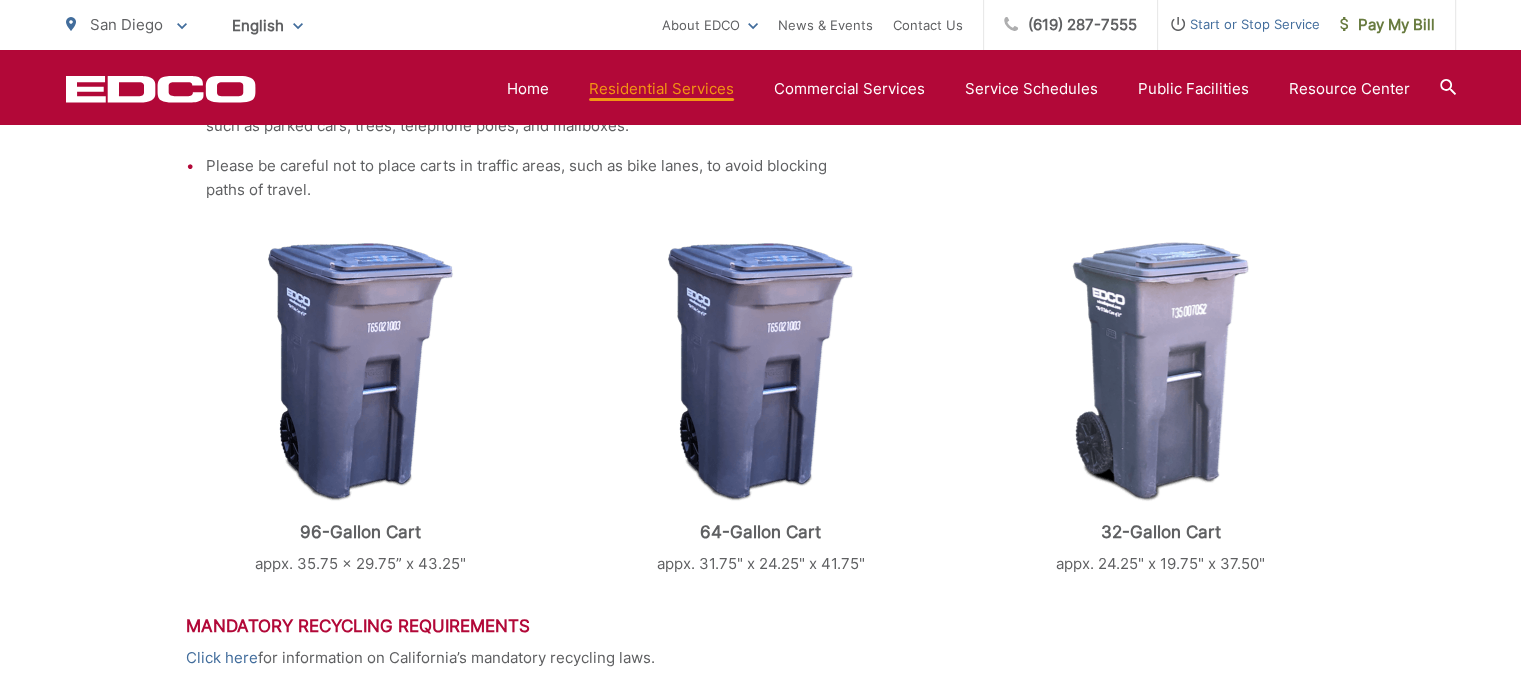 scroll, scrollTop: 1140, scrollLeft: 0, axis: vertical 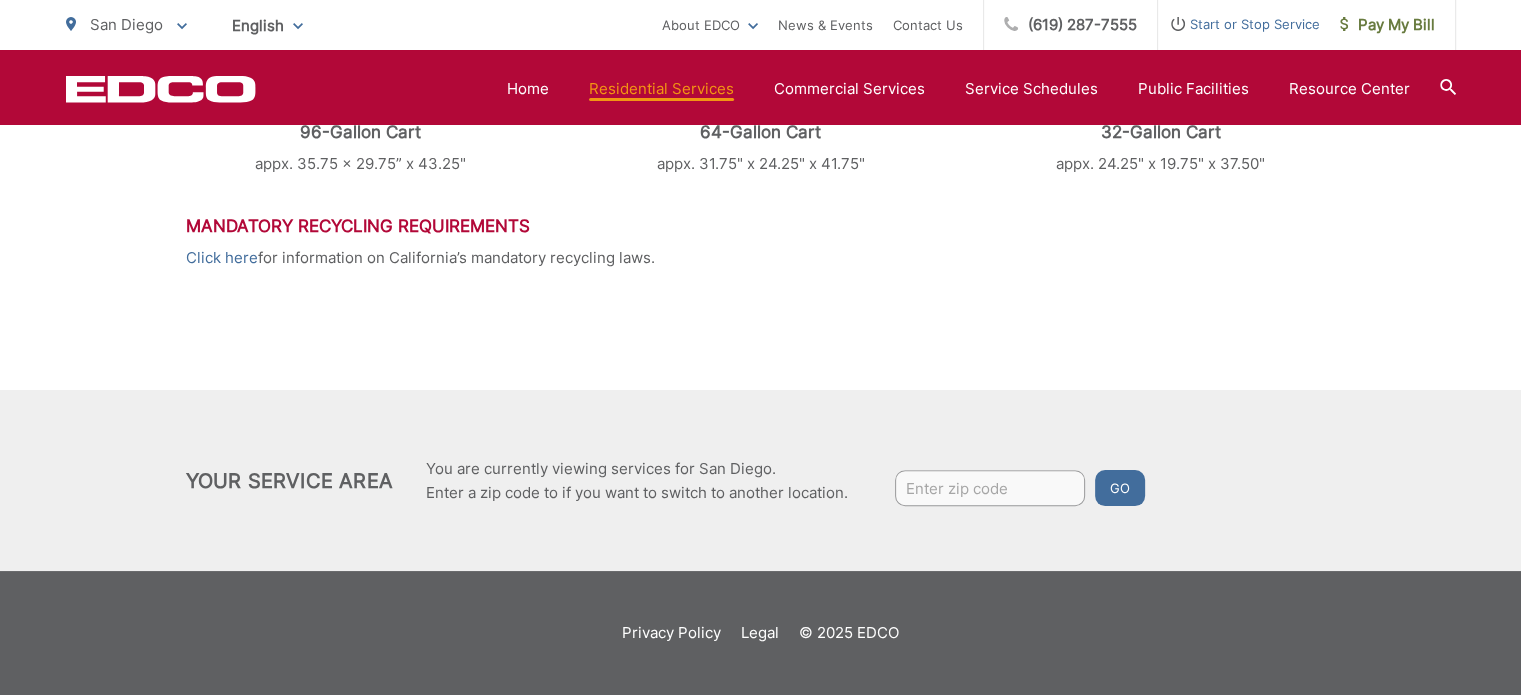 click at bounding box center [990, 488] 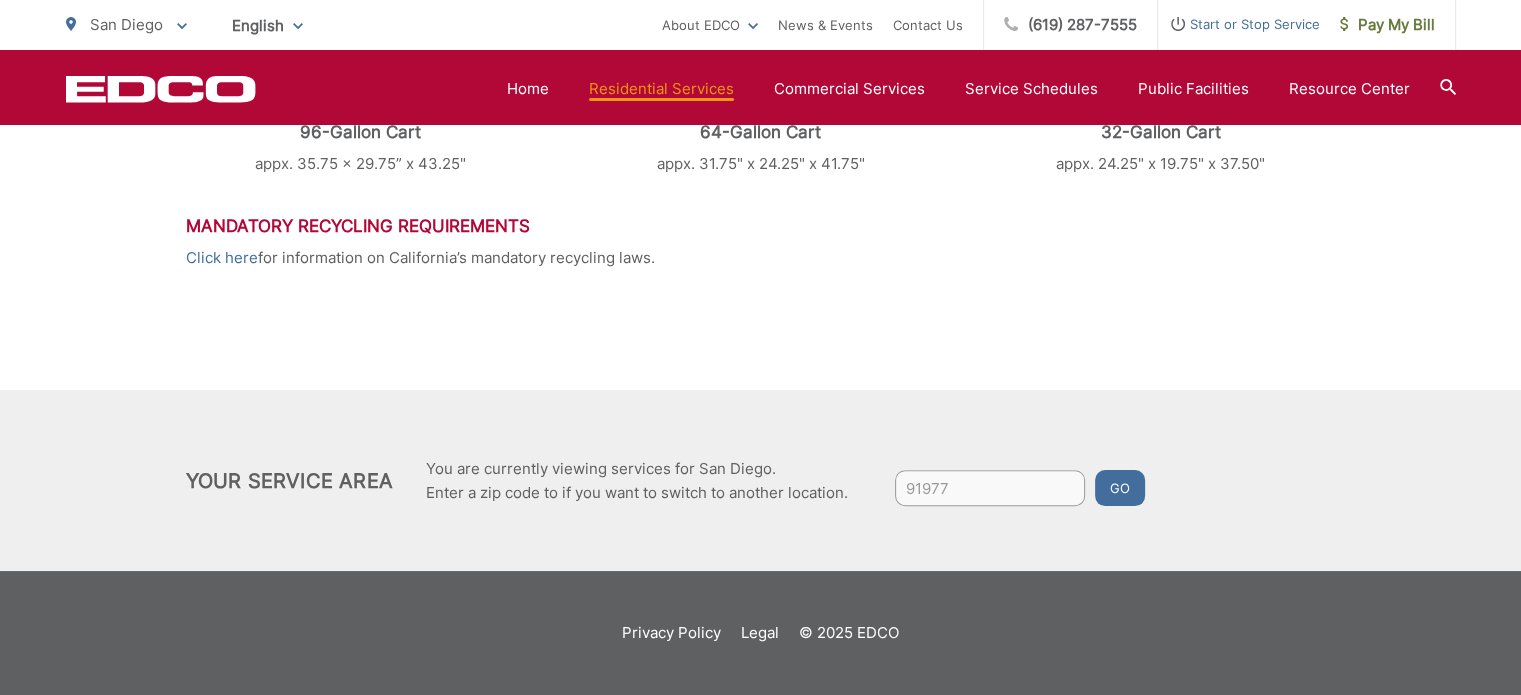 type on "91977" 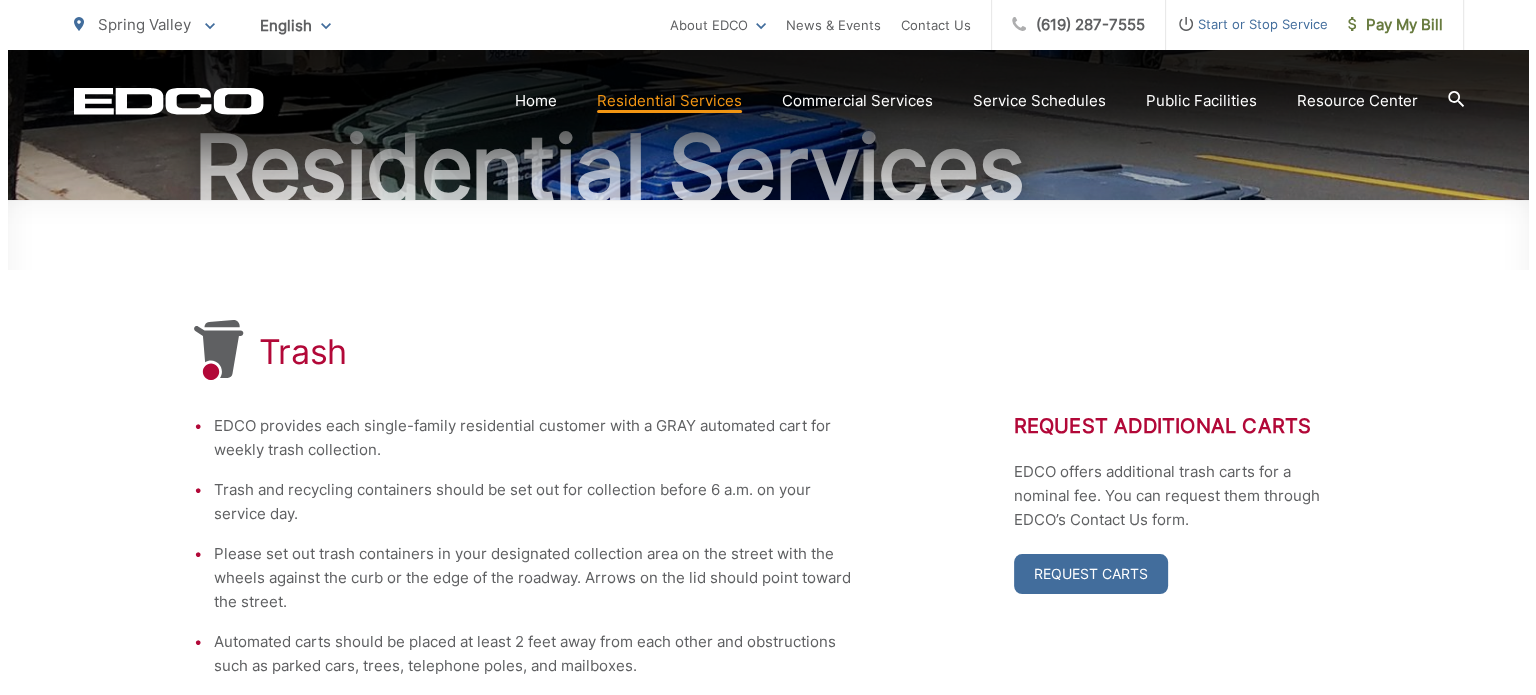 scroll, scrollTop: 0, scrollLeft: 0, axis: both 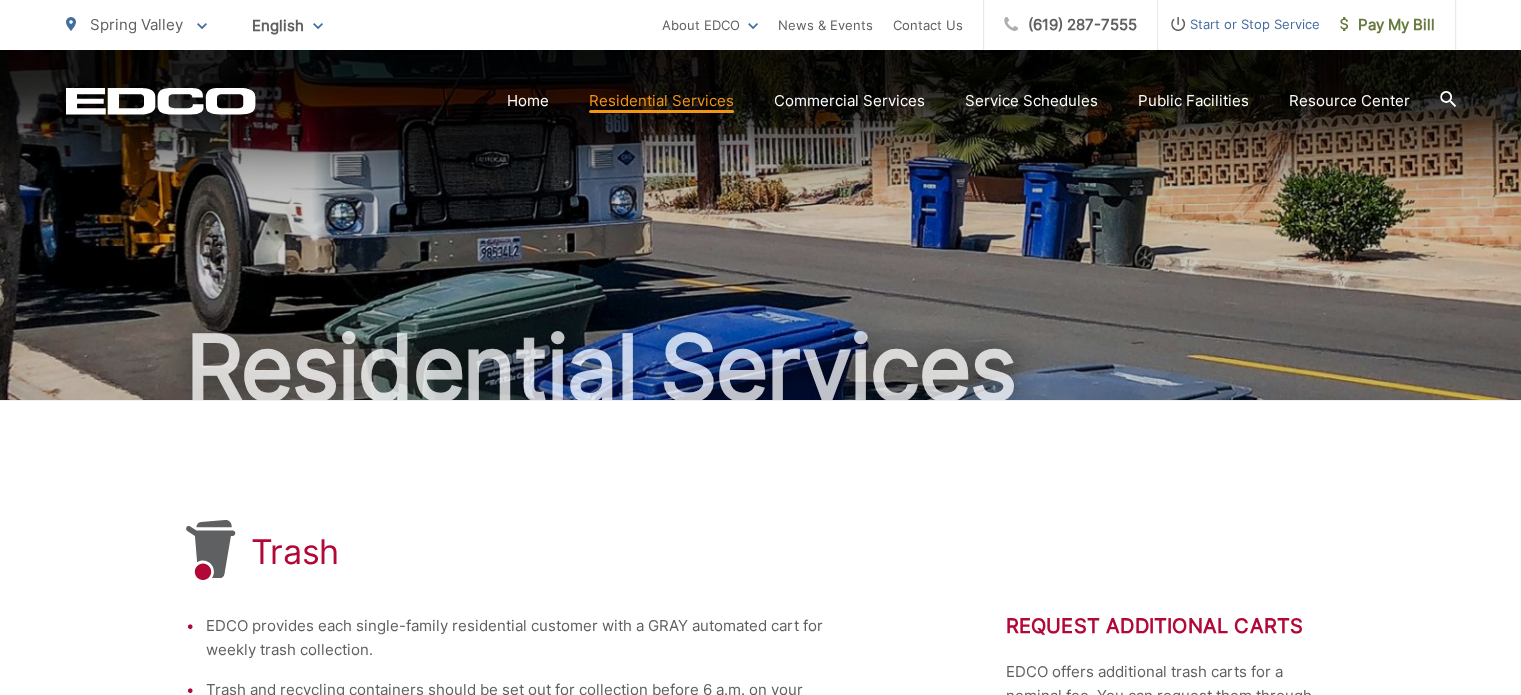 click on "Trash
EDCO provides each single-family residential customer with a GRAY automated cart for weekly trash collection.
Trash and recycling containers should be set out for collection before 6 a.m. on your service day.
Please set out trash containers in your designated collection area on the street with the wheels against the curb or the edge of the roadway. Arrows on the lid should point toward the street.
Automated carts should be placed at least 2 feet away from each other and obstructions such as parked cars, trees, telephone poles, and mailboxes.
Please be careful not to place carts in traffic areas, such as bike lanes, to avoid blocking paths of travel.
Request Additional Carts
EDCO offers additional trash carts for a nominal fee. You can request them through EDCO’s Contact Us form.
Request Carts" at bounding box center (761, 965) 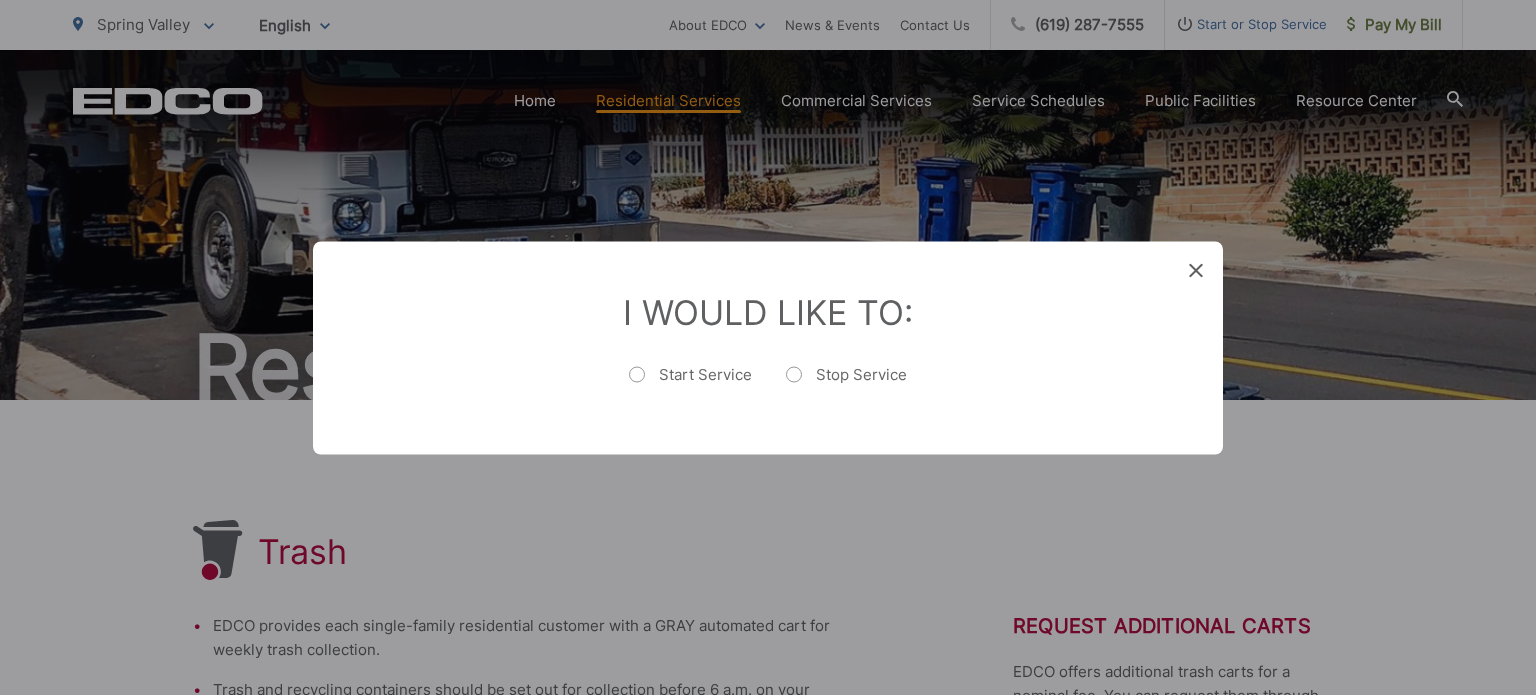 click on "Start Service" at bounding box center [690, 384] 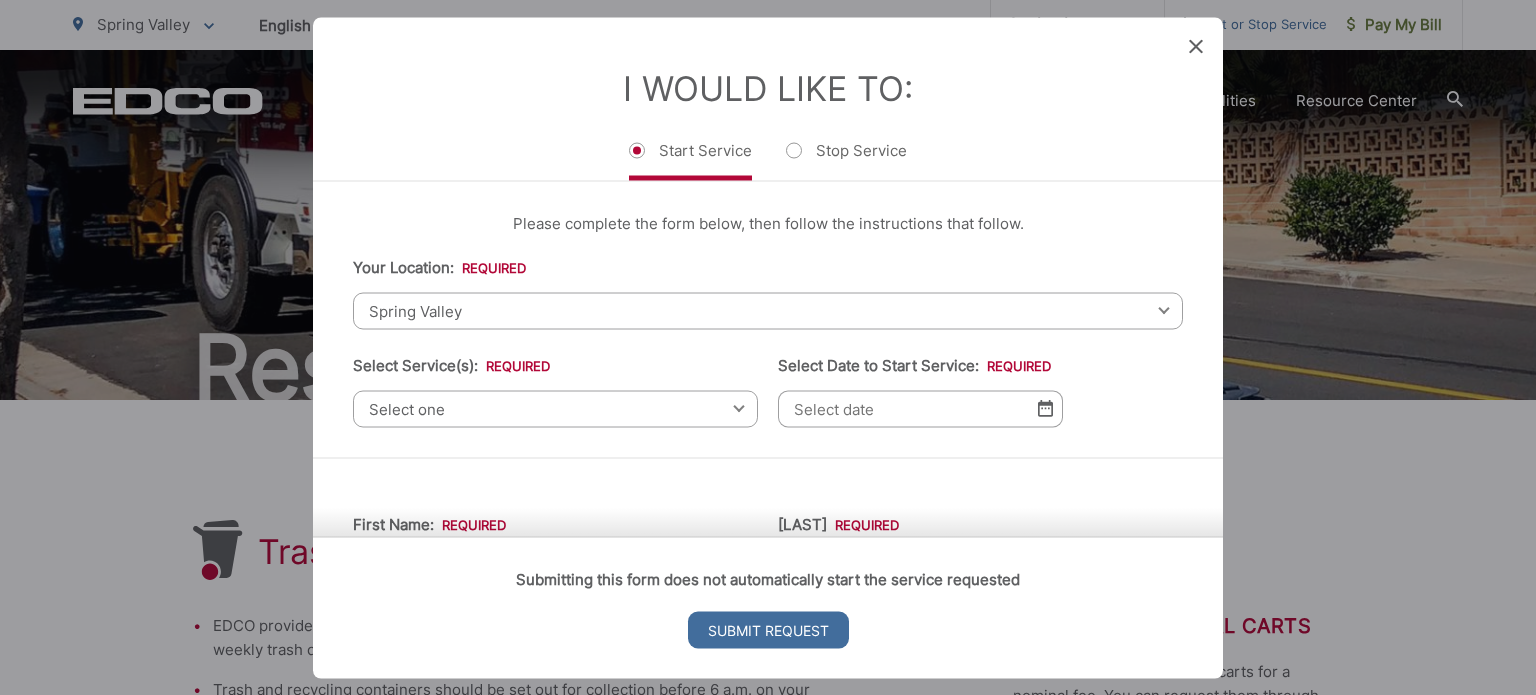 click on "Select one" at bounding box center [555, 408] 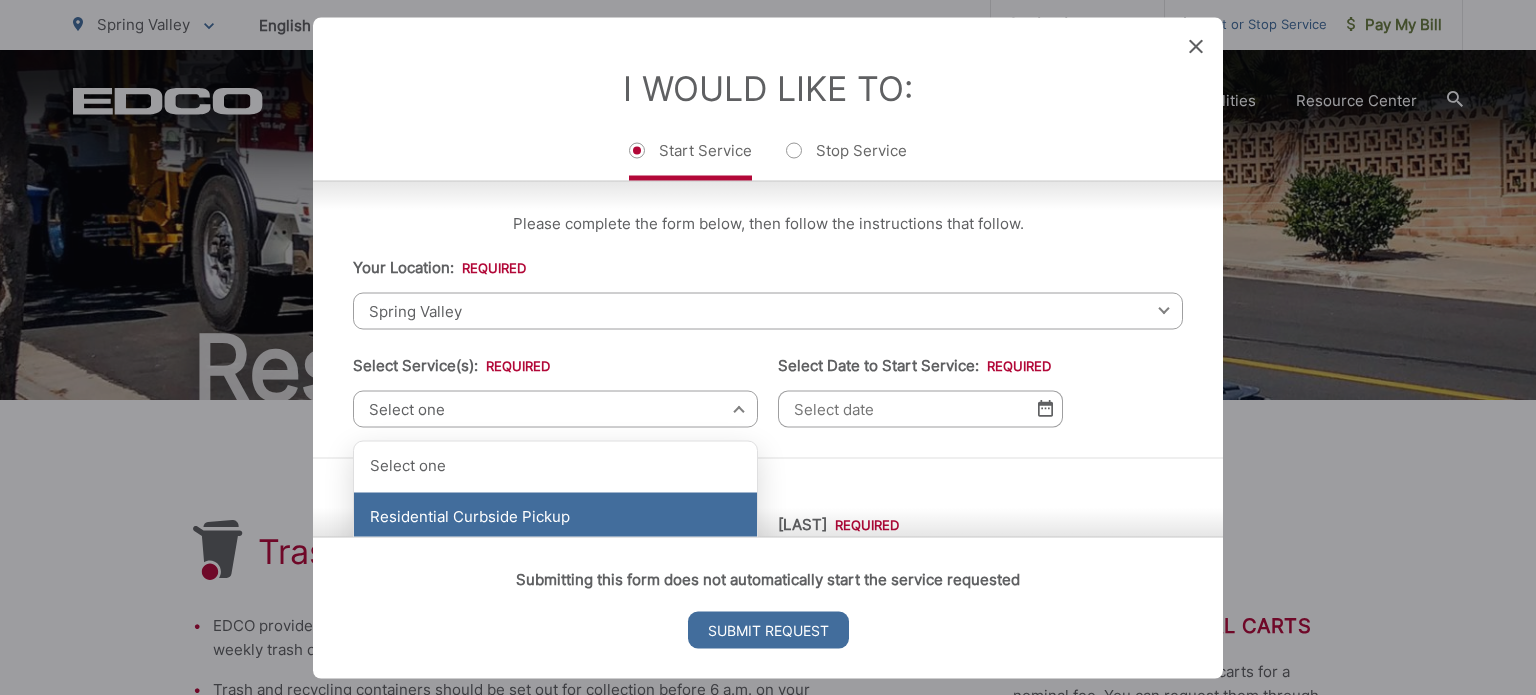 scroll, scrollTop: 200, scrollLeft: 0, axis: vertical 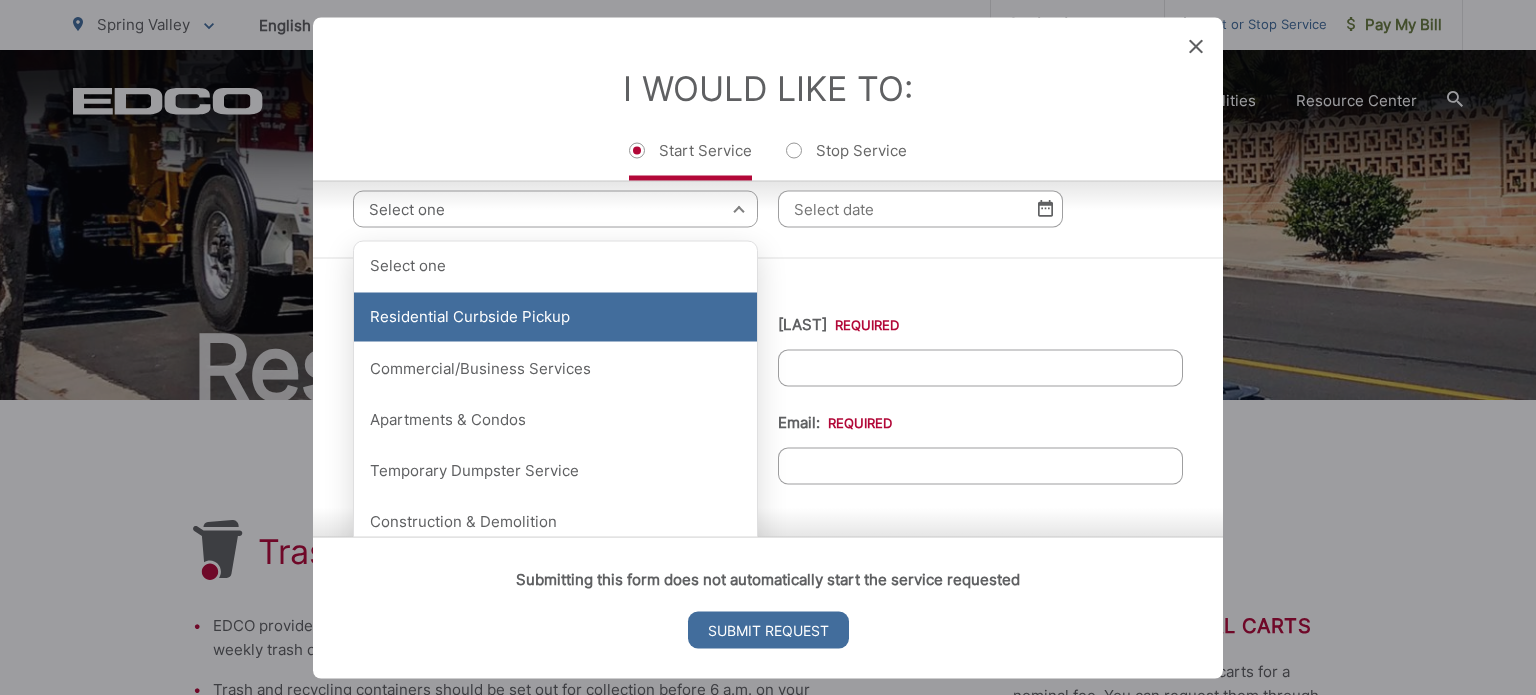click on "Residential Curbside Pickup" at bounding box center (555, 317) 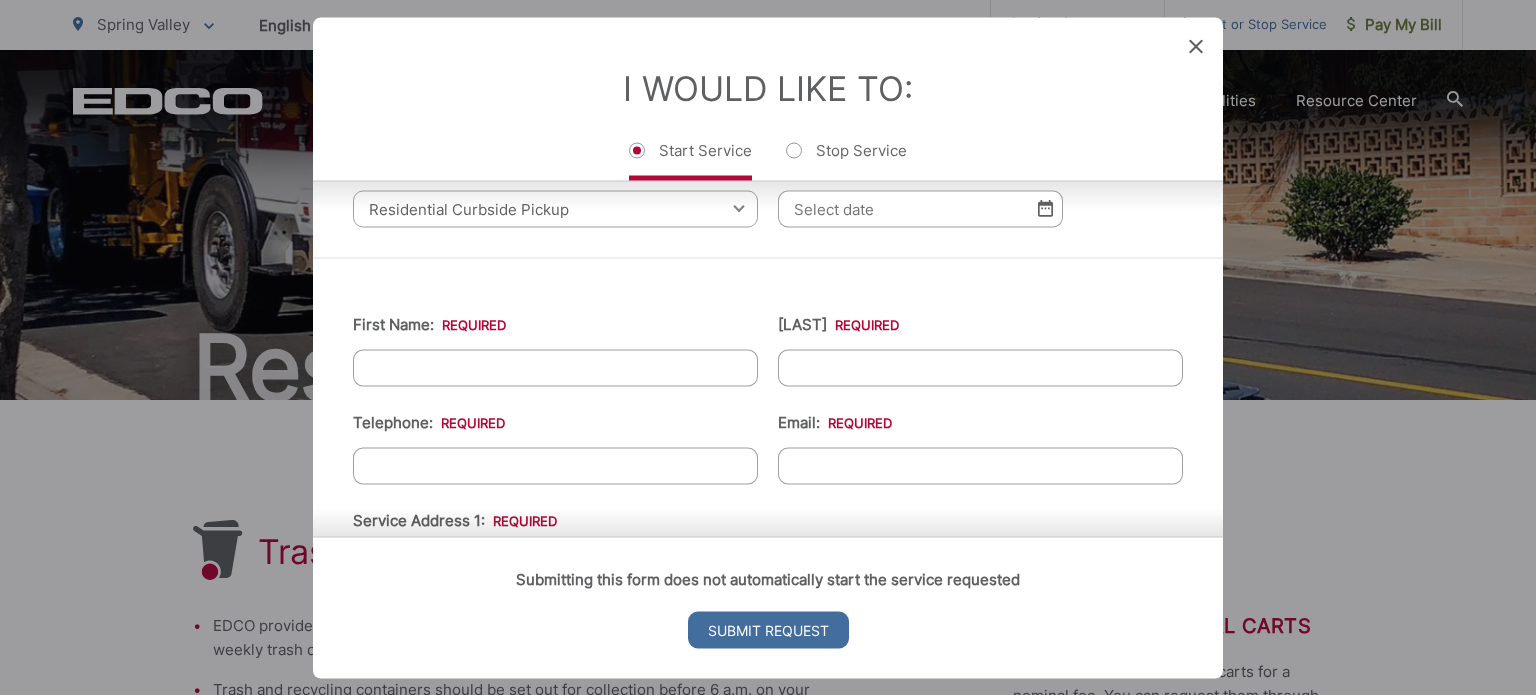 scroll, scrollTop: 0, scrollLeft: 0, axis: both 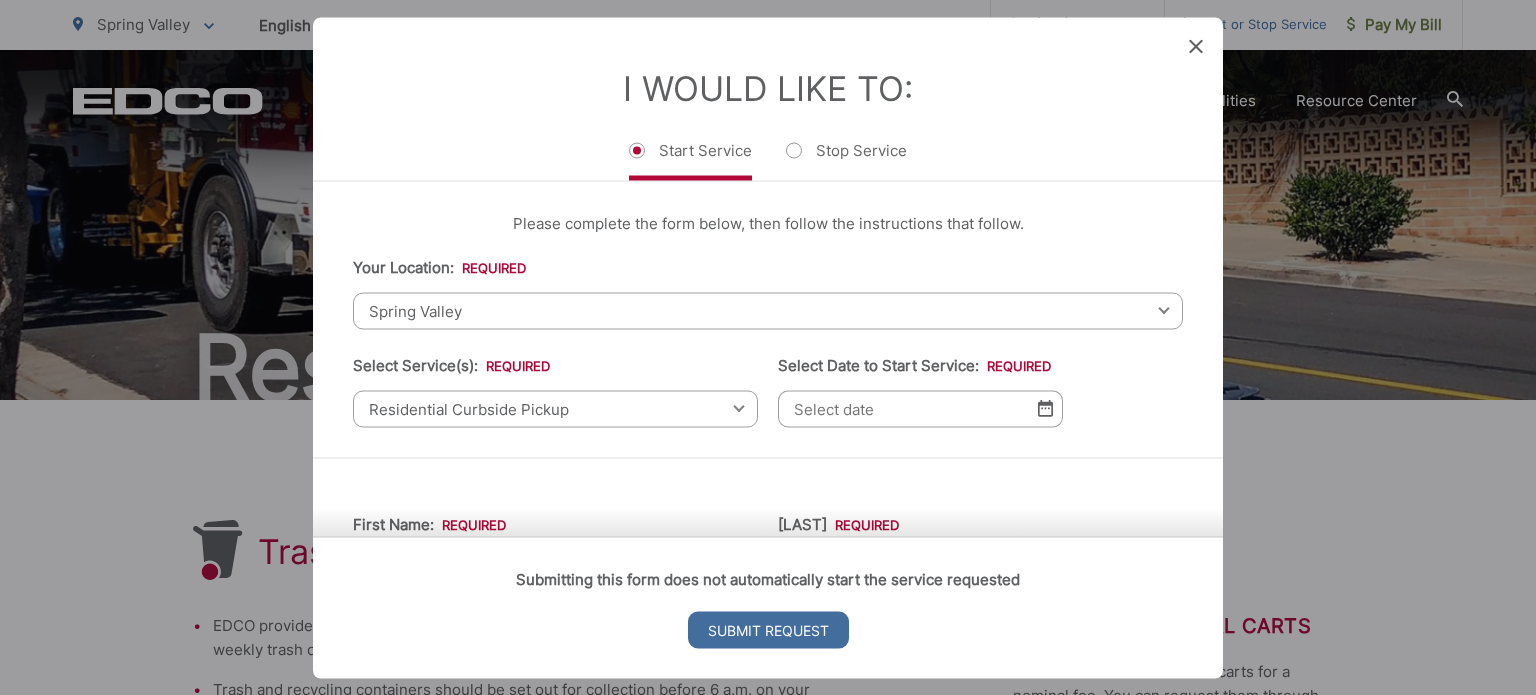 click at bounding box center [1045, 408] 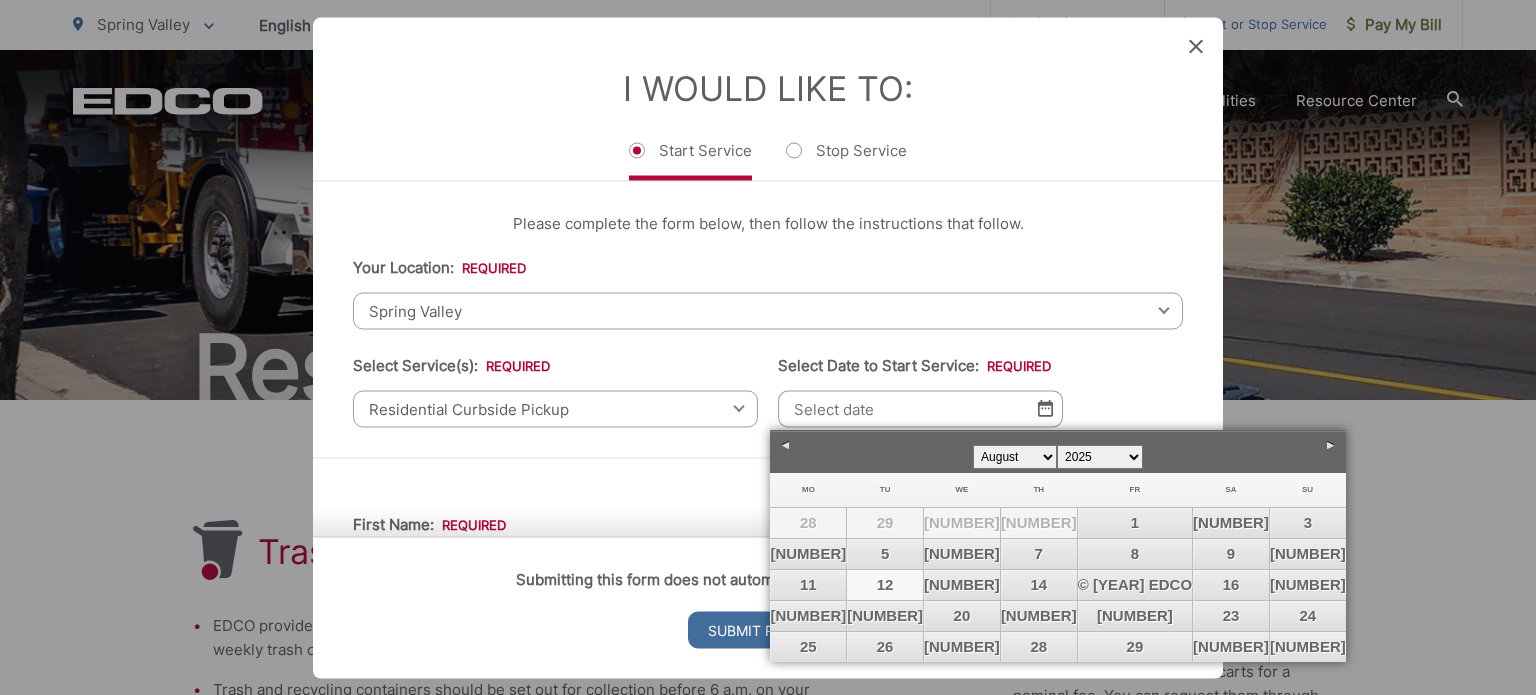 click on "12" at bounding box center (885, 585) 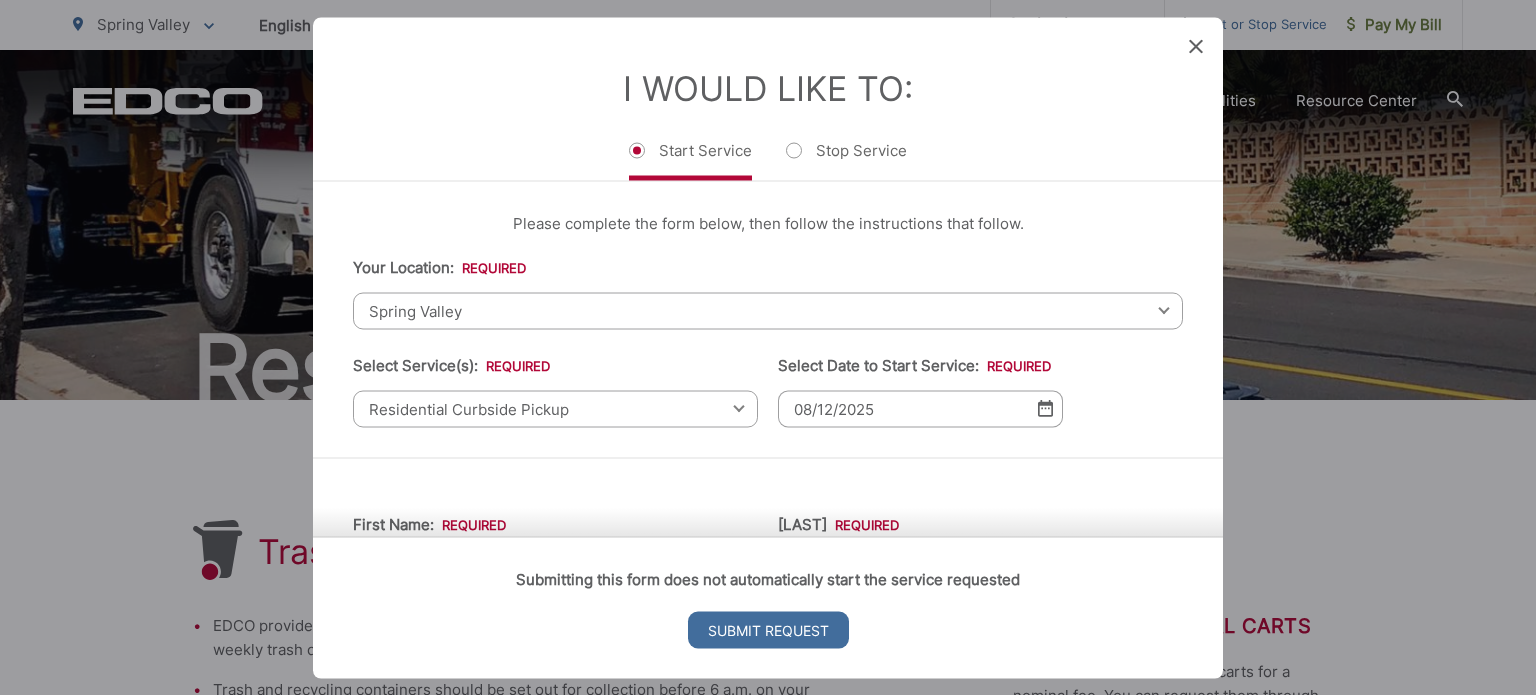 click on "Spring Valley" at bounding box center [768, 310] 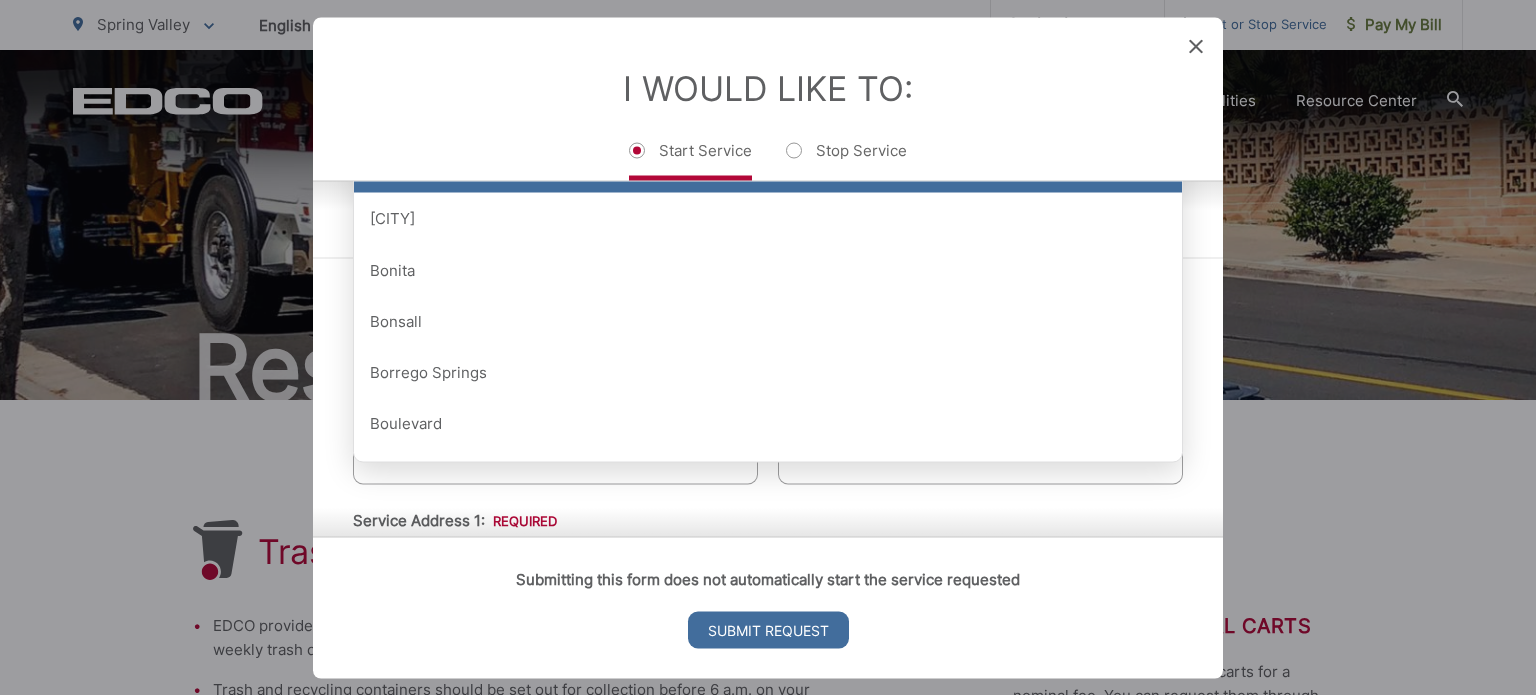 scroll, scrollTop: 0, scrollLeft: 0, axis: both 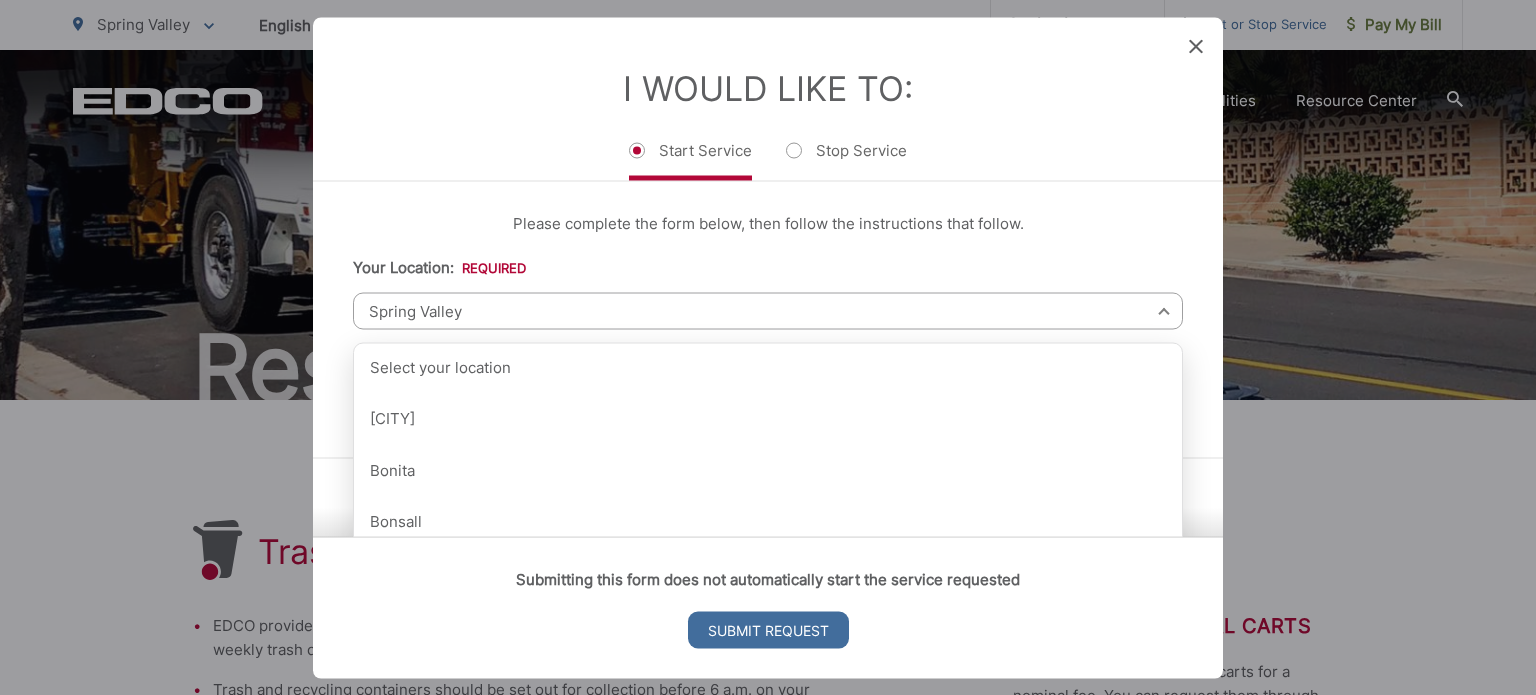 click on "Your Location: * Select your location Alpine Bonita Bonsall Borrego Springs Boulevard Buena Park Campo Coronado Corporate Del Mar Descanso Dulzura City of El Cajon El Cajon County El Segundo Encinitas Escondido Escondido County Fallbrook Guatay Imperial Beach Jacumba Jamul Julian La Mesa City La Mesa County La Mirada La Palma Lakeside Lakewood Lemon Grove Lincoln Acres Long Beach National City Pala Pauma Valley Pine Valley Potrero Poway Rainbow Ramona Rancho Palos Verdes Rancho Santa Fe San Diego San Marcos San Marcos County Signal Hill Solana Beach Spring Valley Tecate Torrance Valley Center City of Vista Vista County Spring Valley Select your location Alpine Bonita Bonsall Borrego Springs Boulevard Buena Park Campo Coronado Corporate Del Mar Descanso Dulzura City of El Cajon El Cajon County El Segundo Encinitas Escondido Escondido County Fallbrook Guatay Imperial Beach Jacumba Jamul Julian La Mesa City La Mesa County La Mirada La Palma Lakeside Lakewood Lemon Grove Lincoln Acres Long Beach National City" at bounding box center (768, 292) 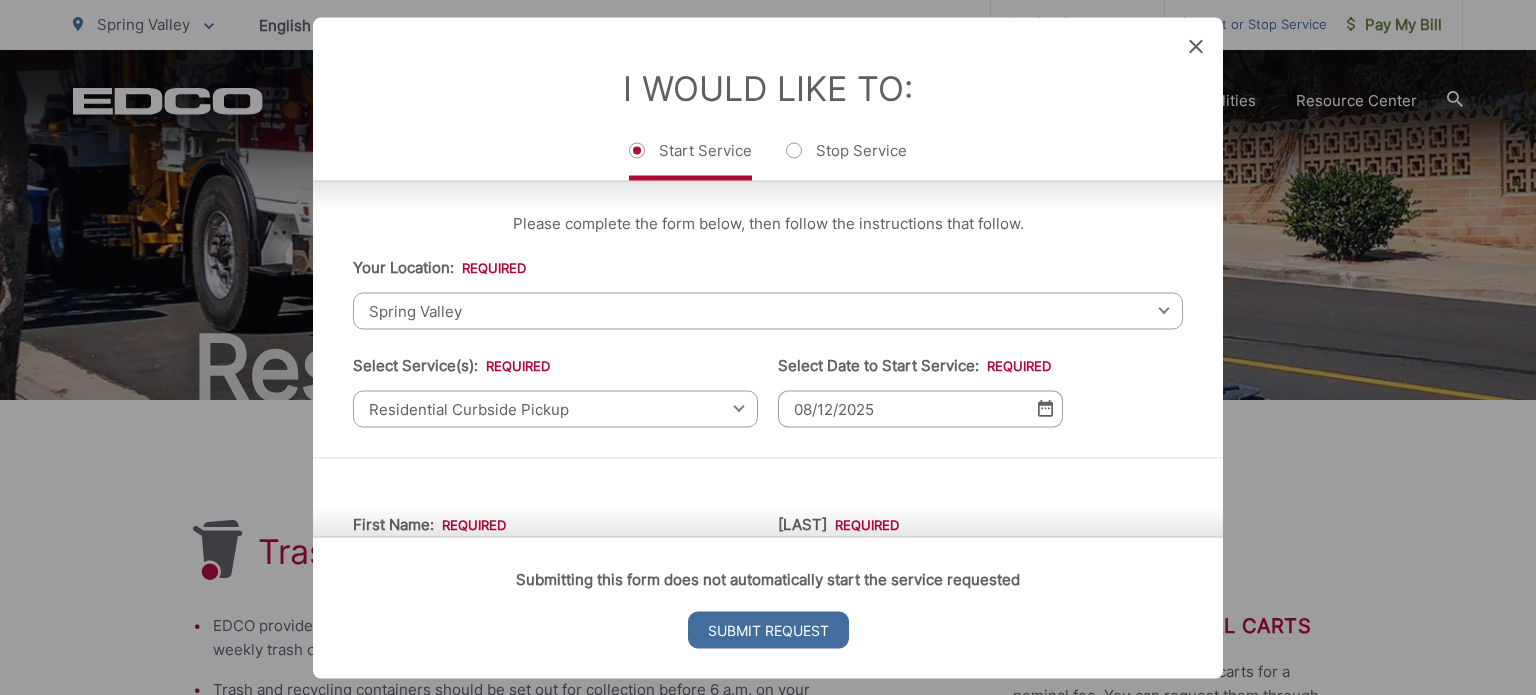 scroll, scrollTop: 100, scrollLeft: 0, axis: vertical 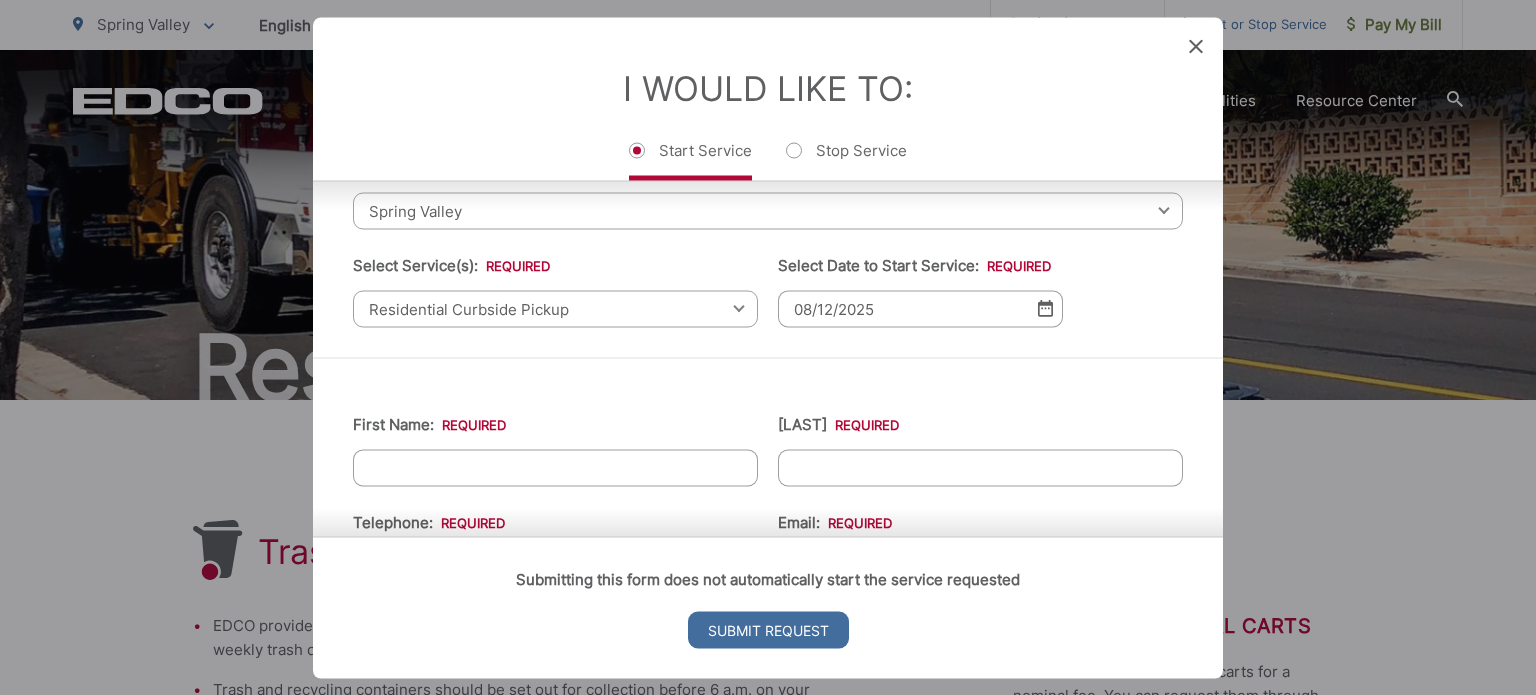 click on "[FIRST] *" at bounding box center (555, 467) 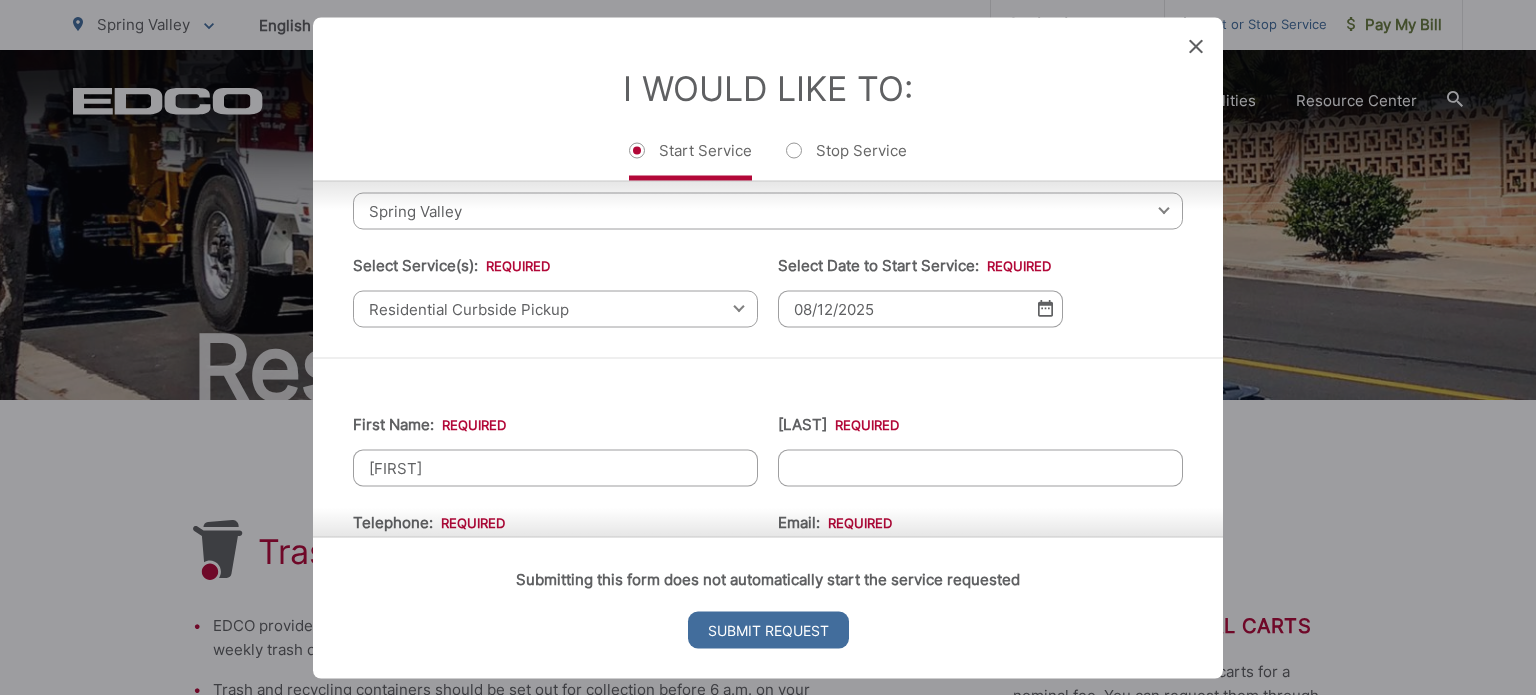 type on "[FIRST]" 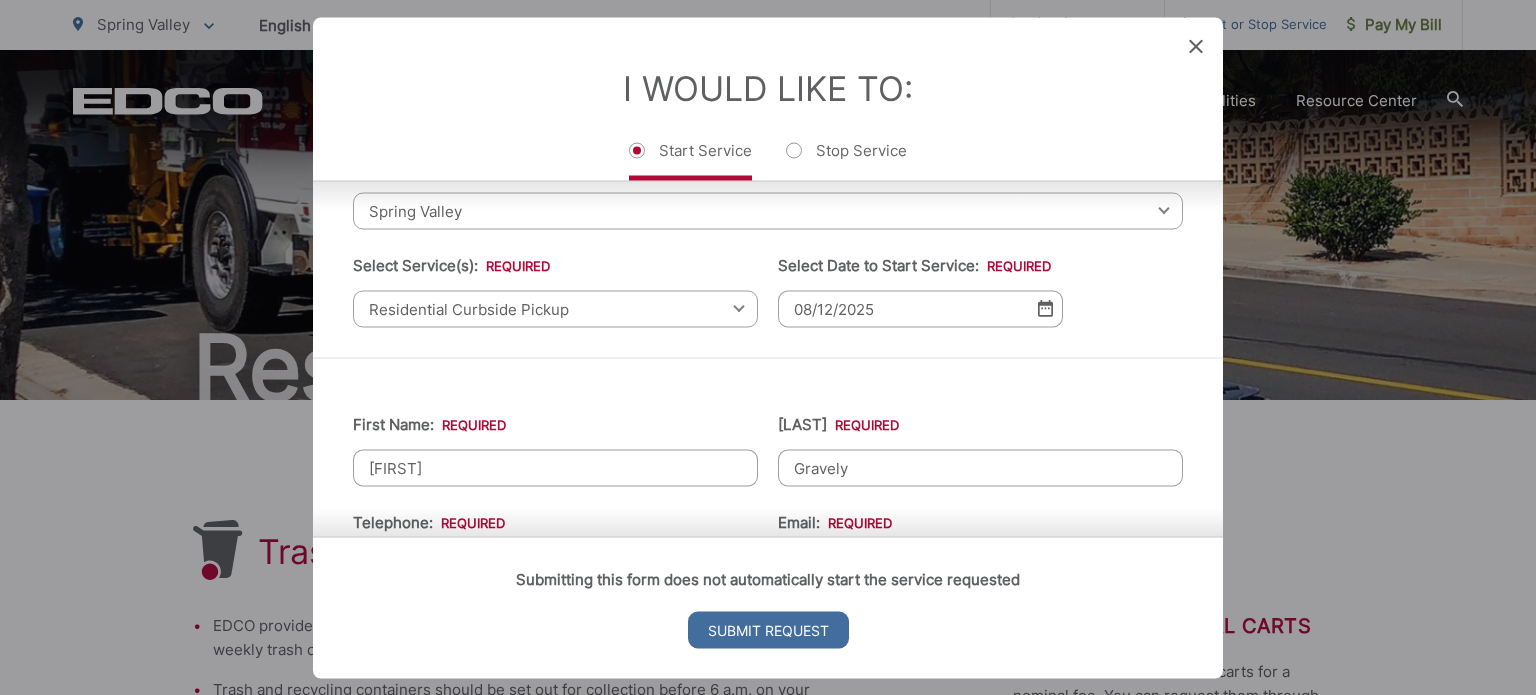 type on "Gravely" 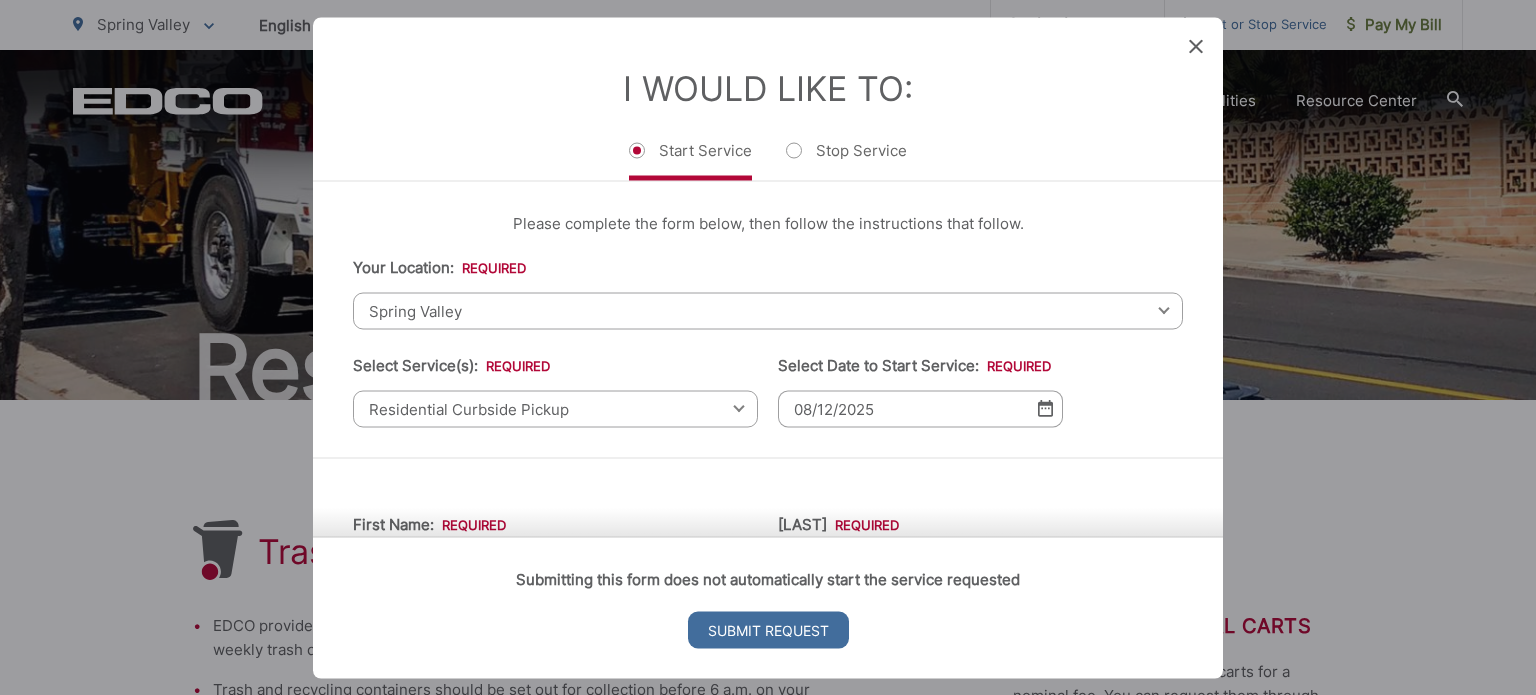 scroll, scrollTop: 300, scrollLeft: 0, axis: vertical 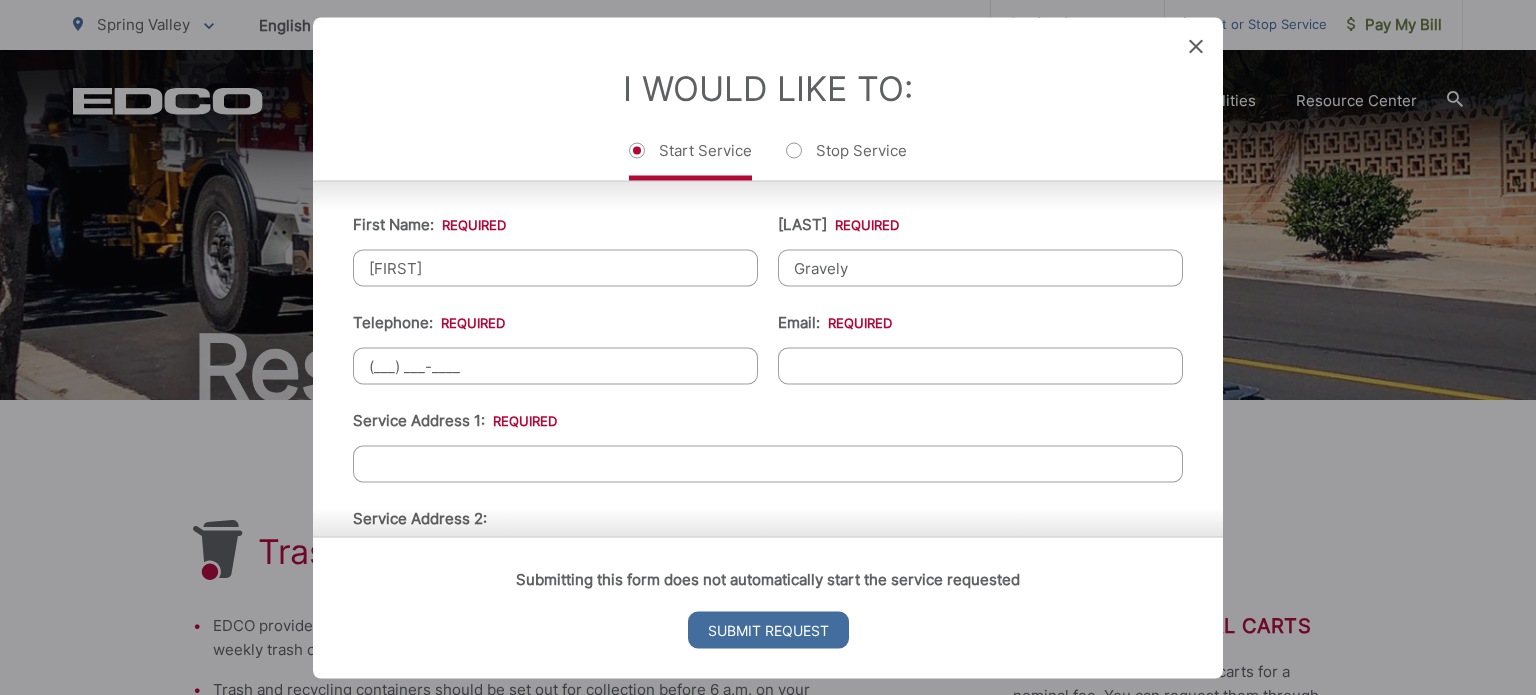click on "(___) ___-____" at bounding box center (555, 365) 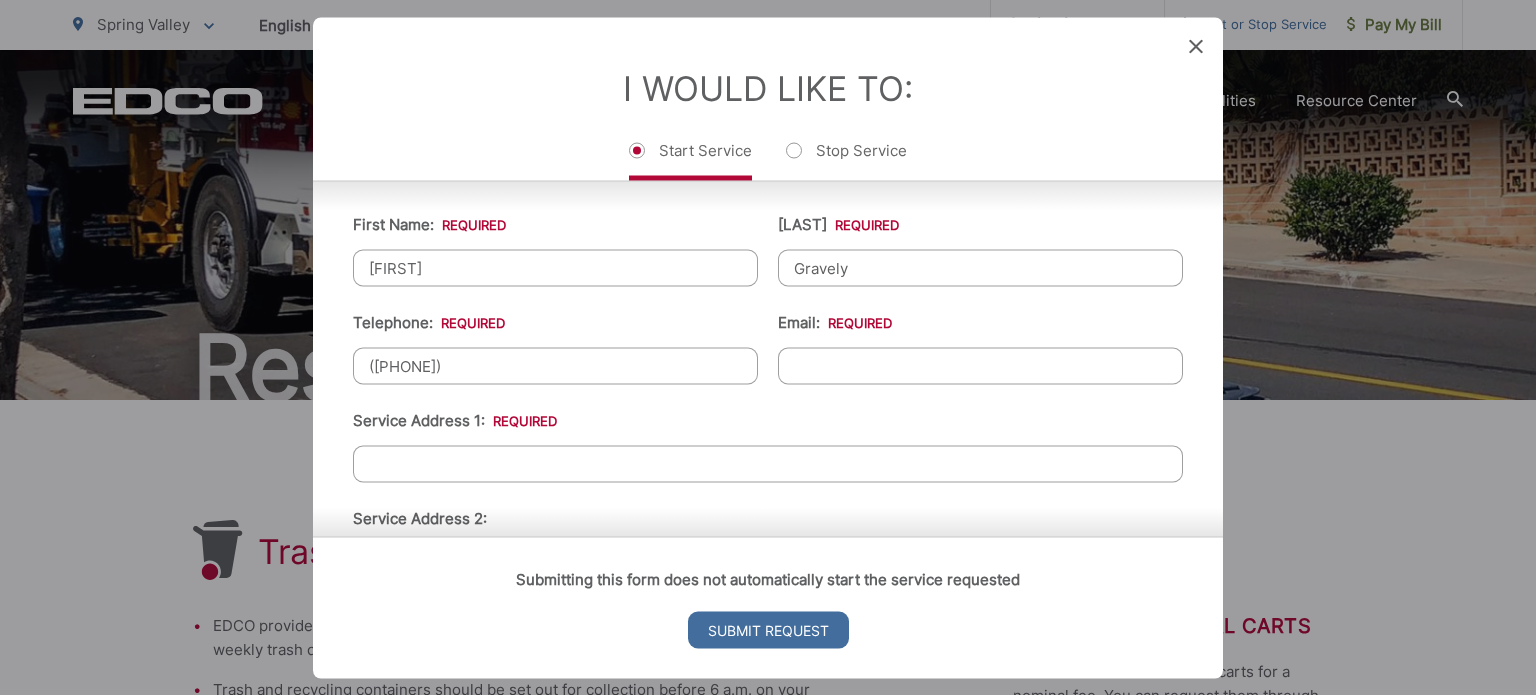 type on "([AREACODE]) [PHONE]" 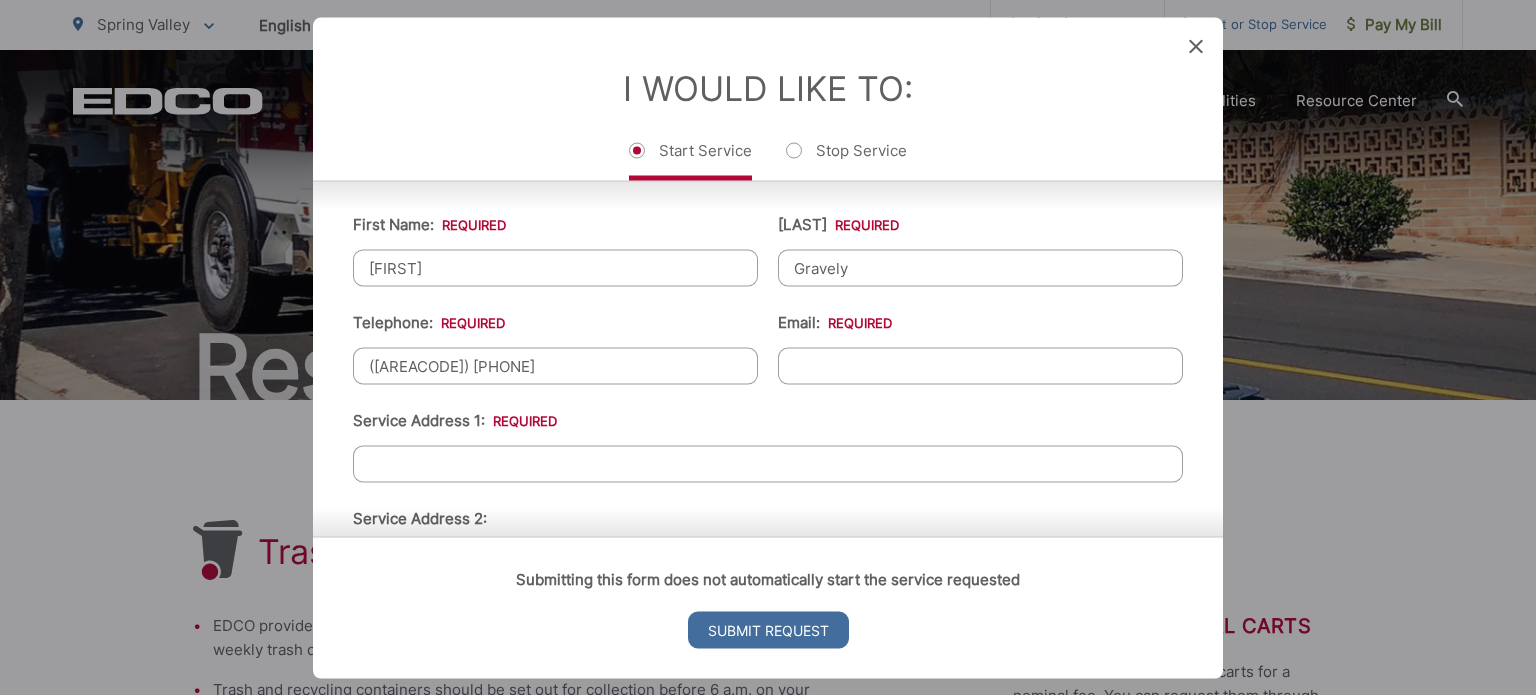 click on "Email: *" at bounding box center [980, 365] 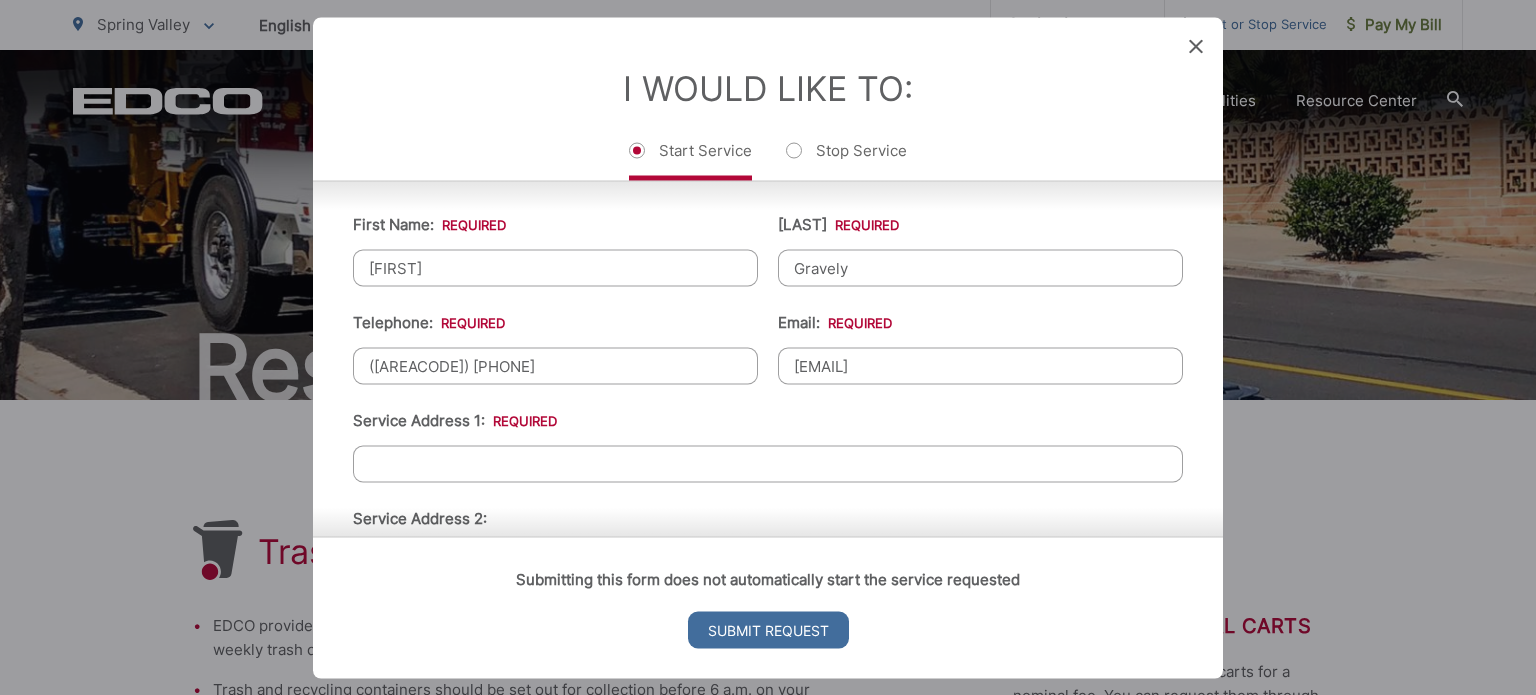 type on "[EMAIL]" 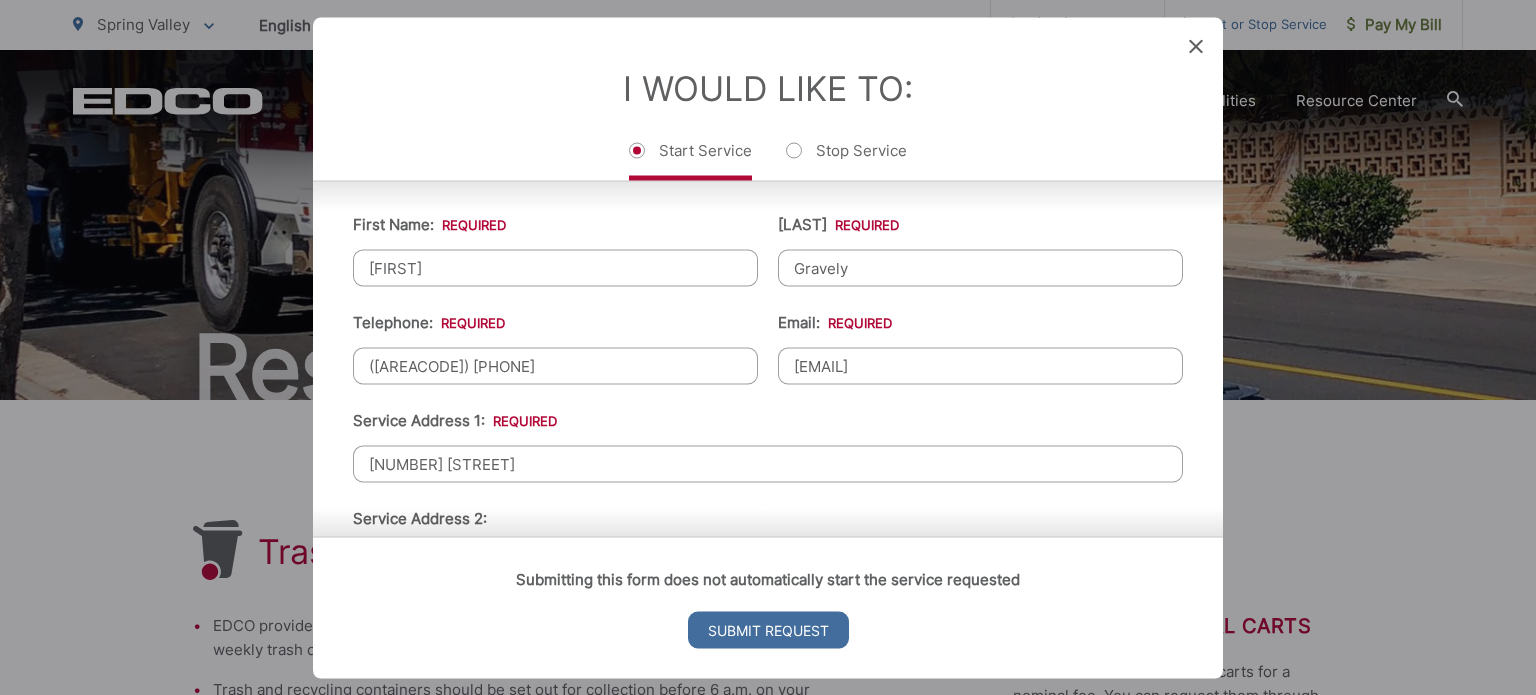 scroll, scrollTop: 500, scrollLeft: 0, axis: vertical 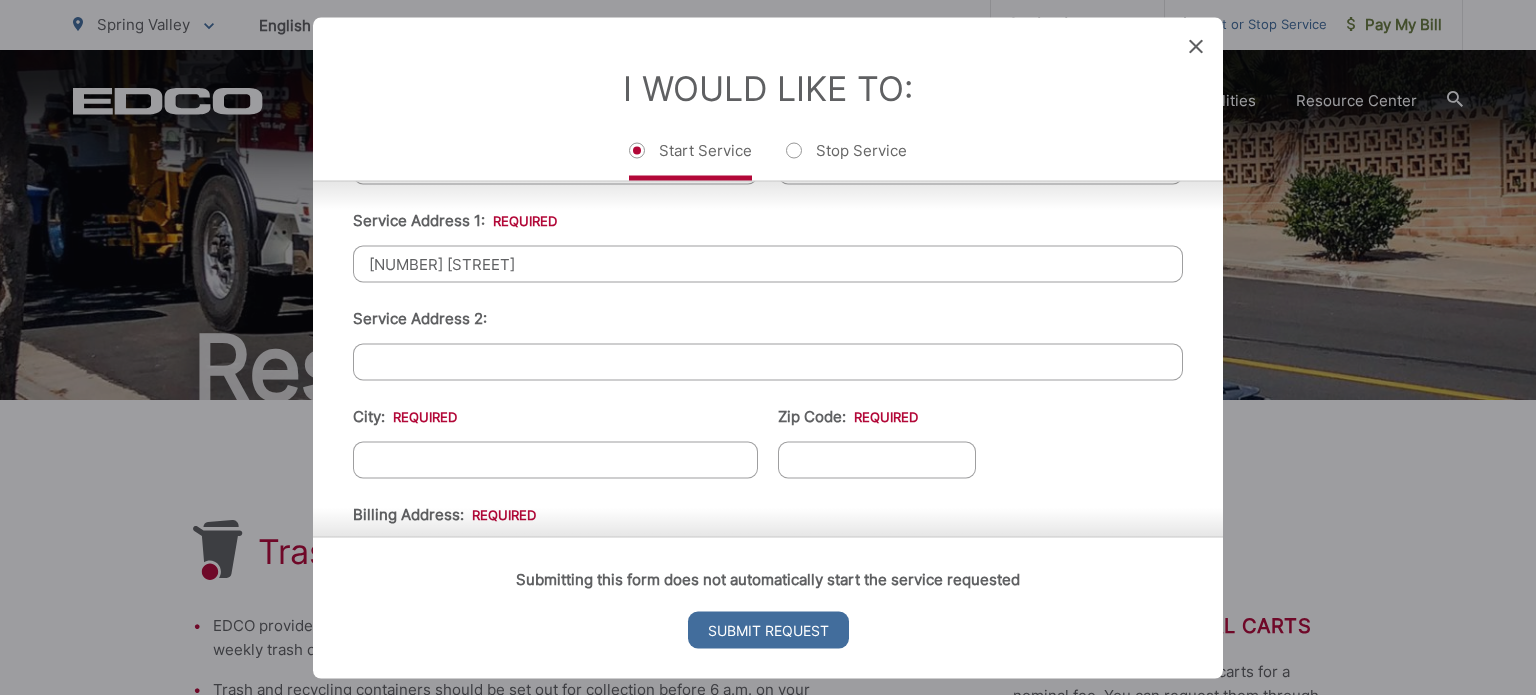 type on "[NUMBER] [STREET]" 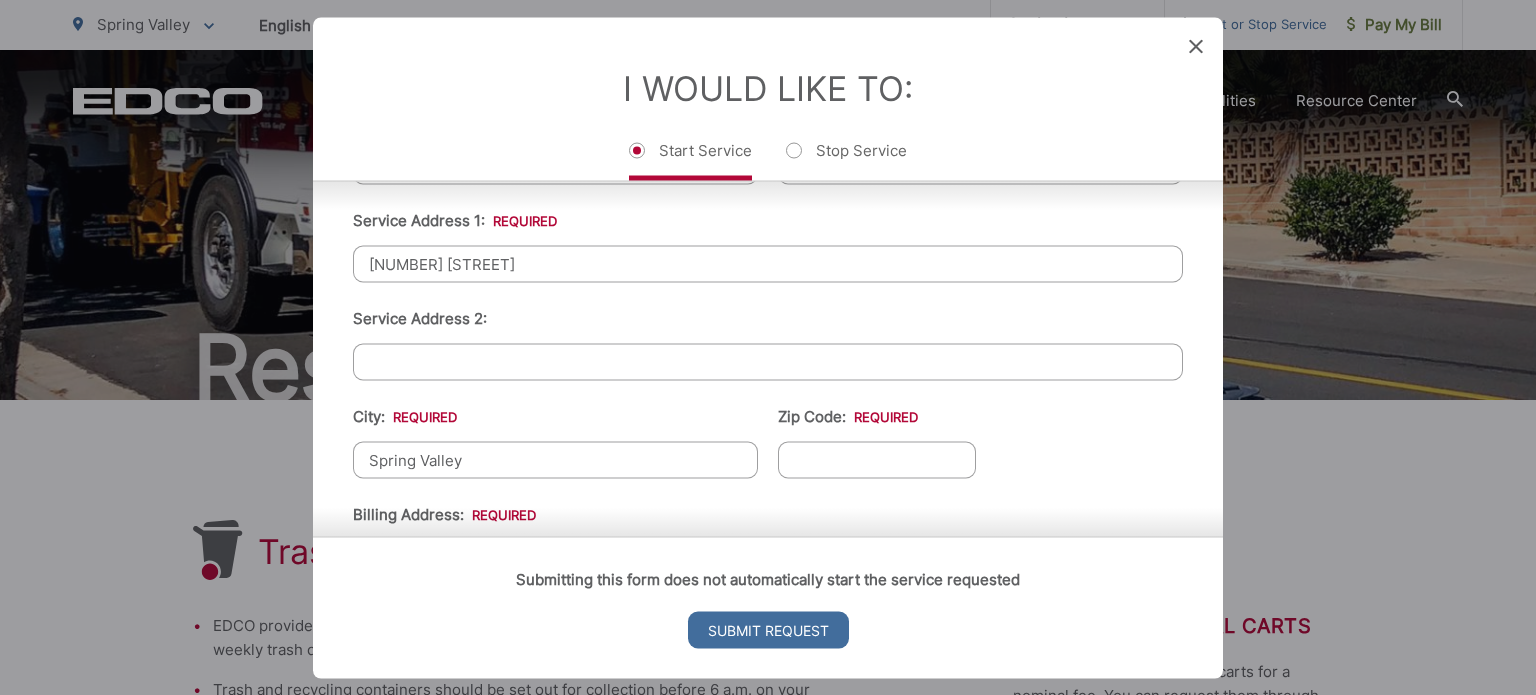 type on "Spring Valley" 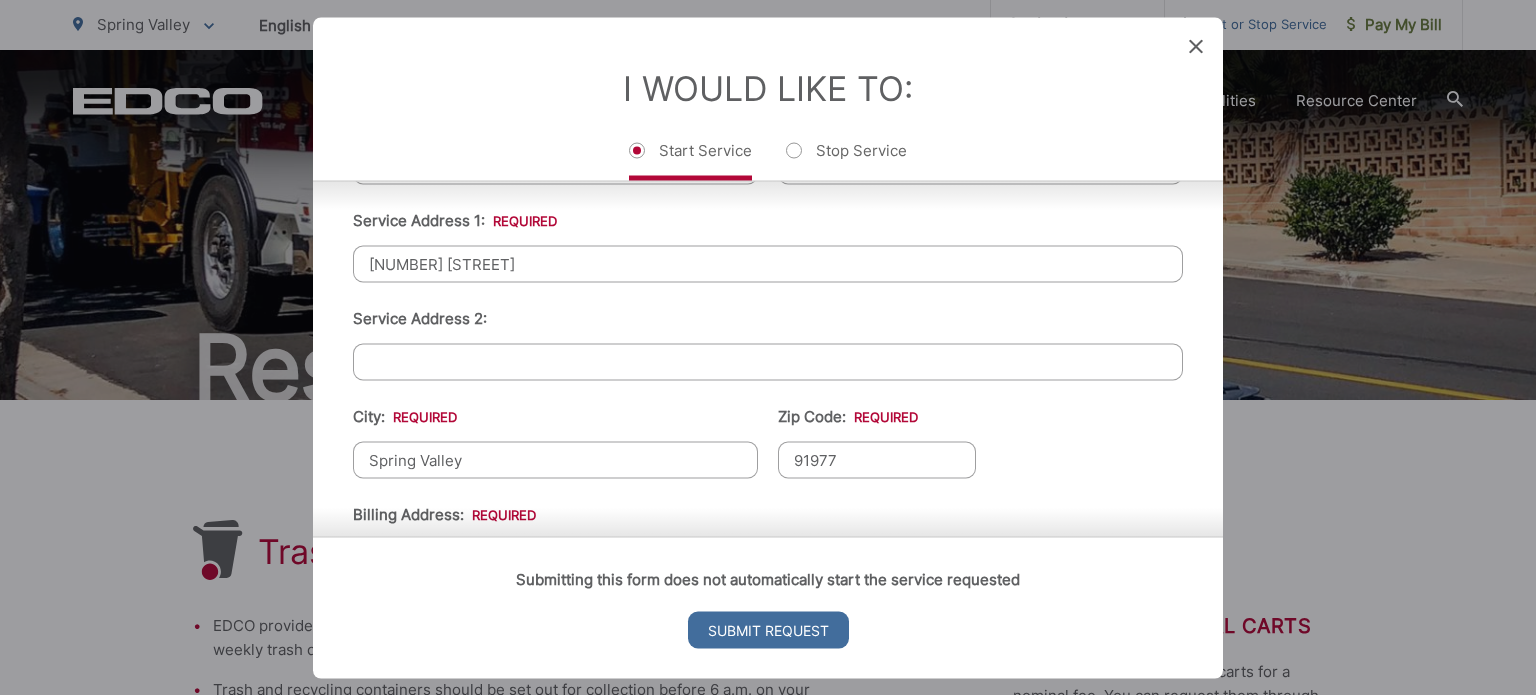 scroll, scrollTop: 600, scrollLeft: 0, axis: vertical 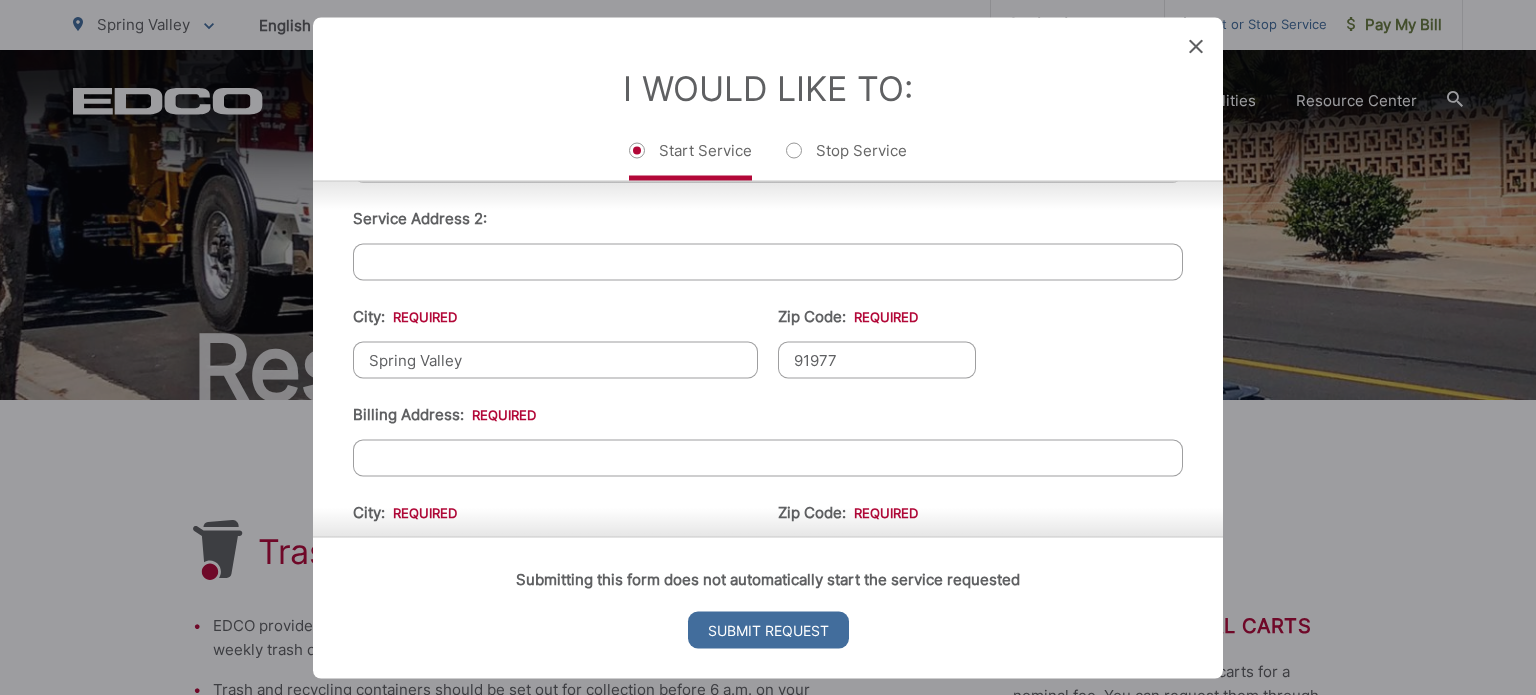 type on "91977" 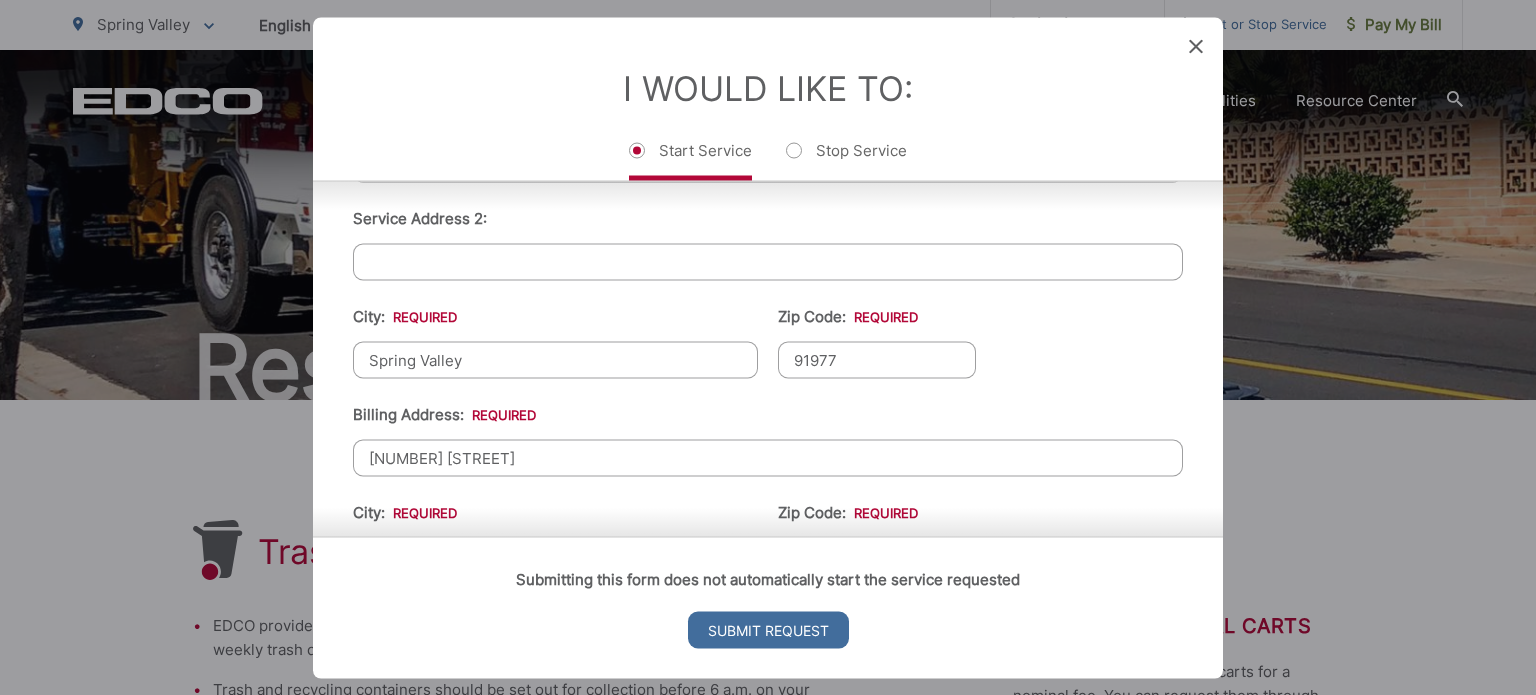 scroll, scrollTop: 700, scrollLeft: 0, axis: vertical 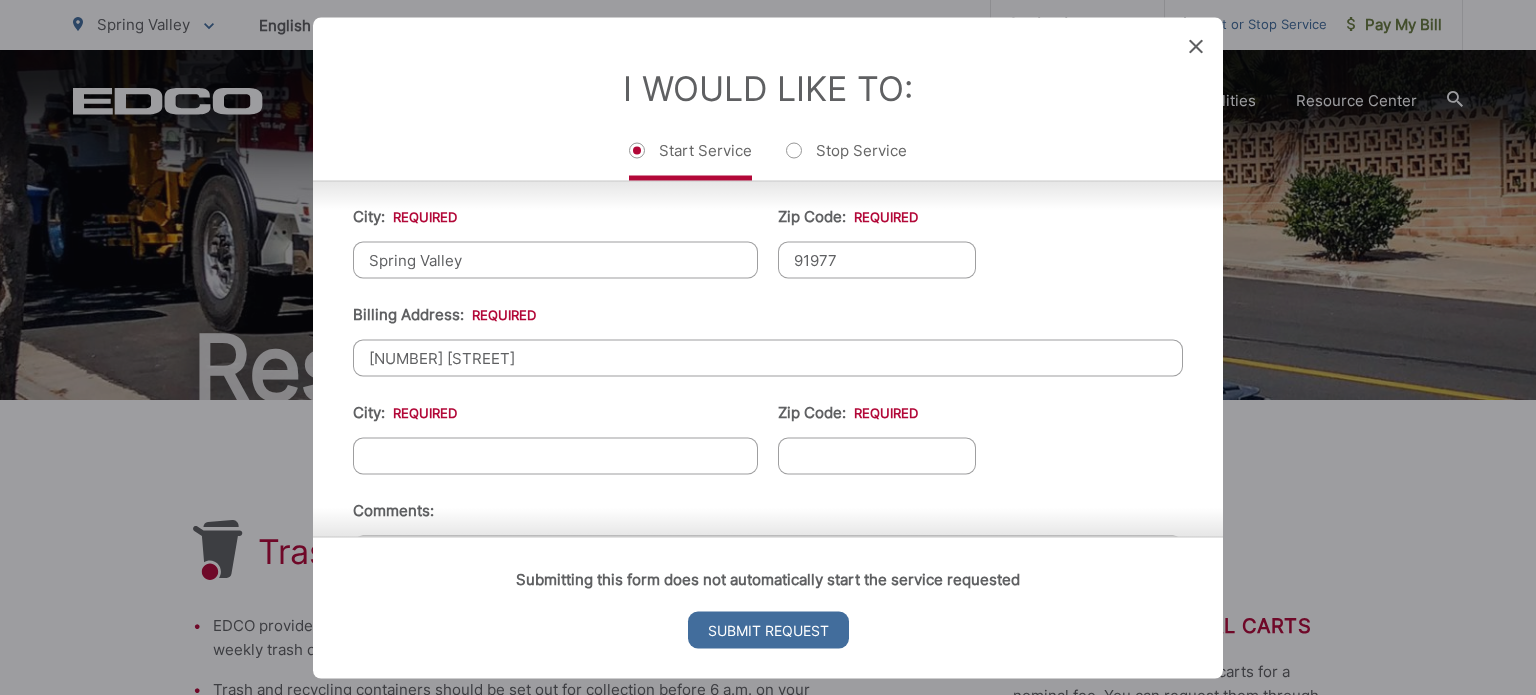 type on "[NUMBER] [STREET]" 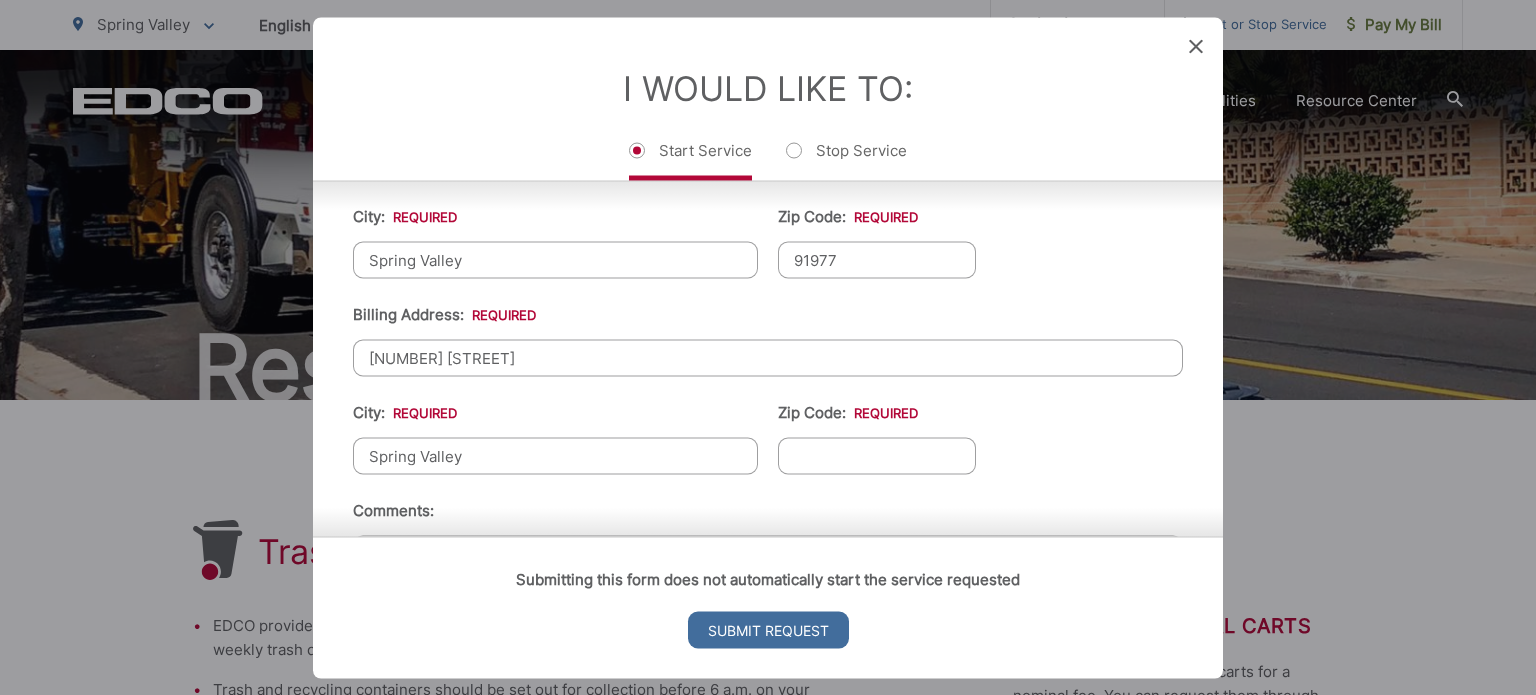type on "Spring Valley" 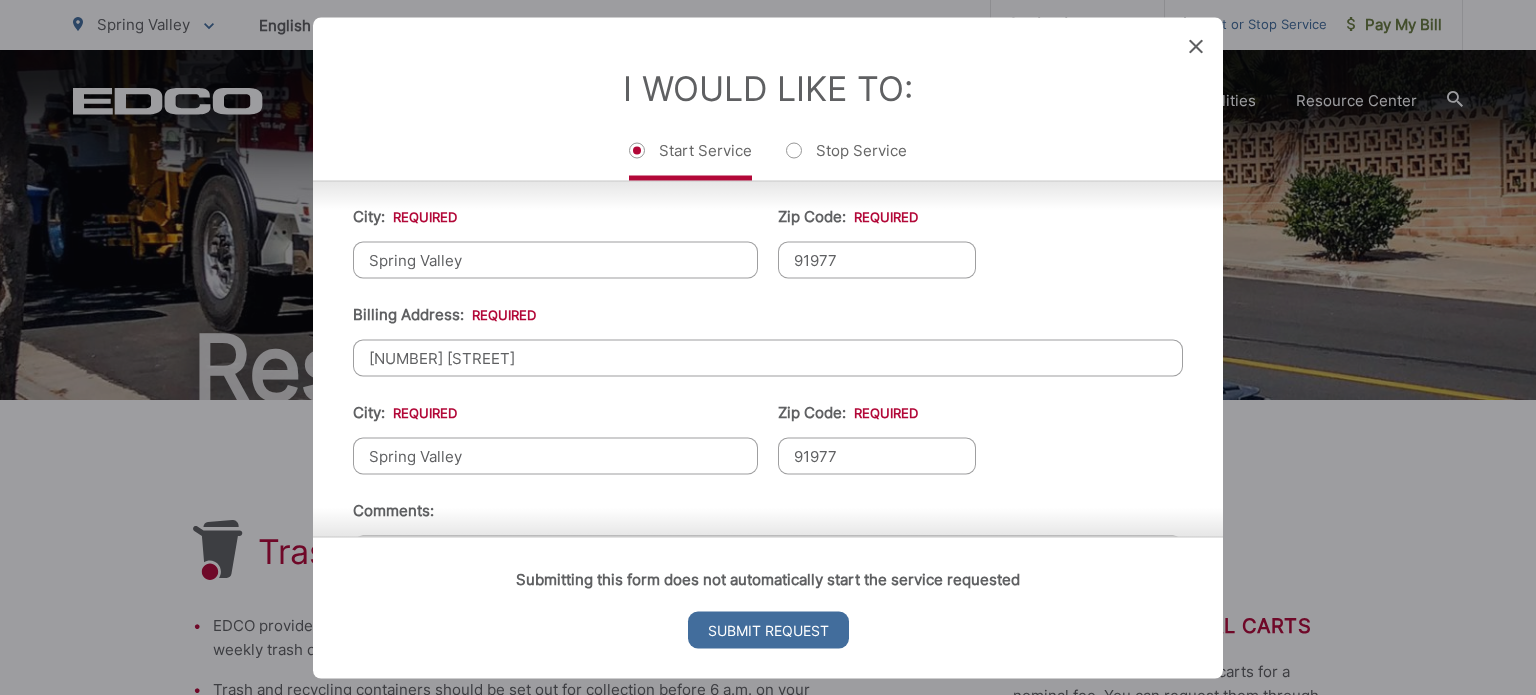 scroll, scrollTop: 800, scrollLeft: 0, axis: vertical 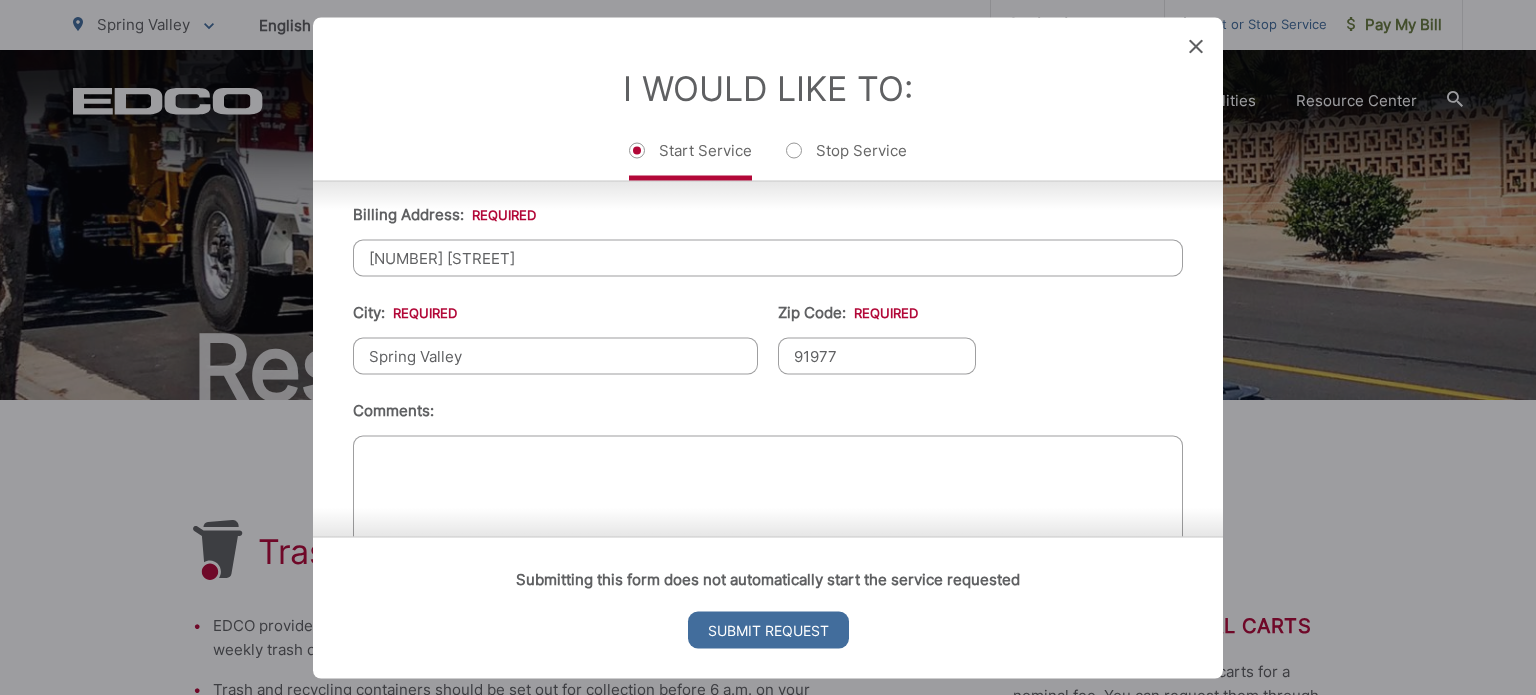 type on "91977" 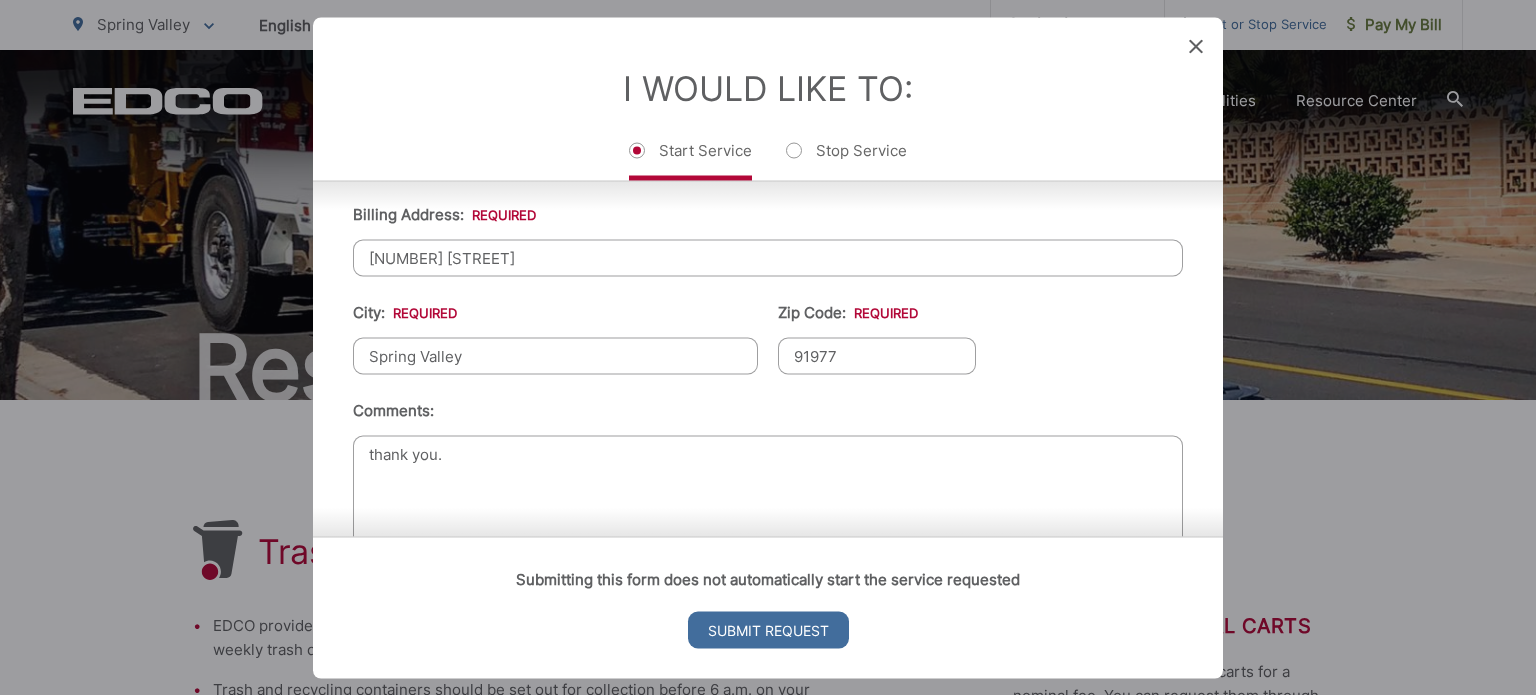 scroll, scrollTop: 848, scrollLeft: 0, axis: vertical 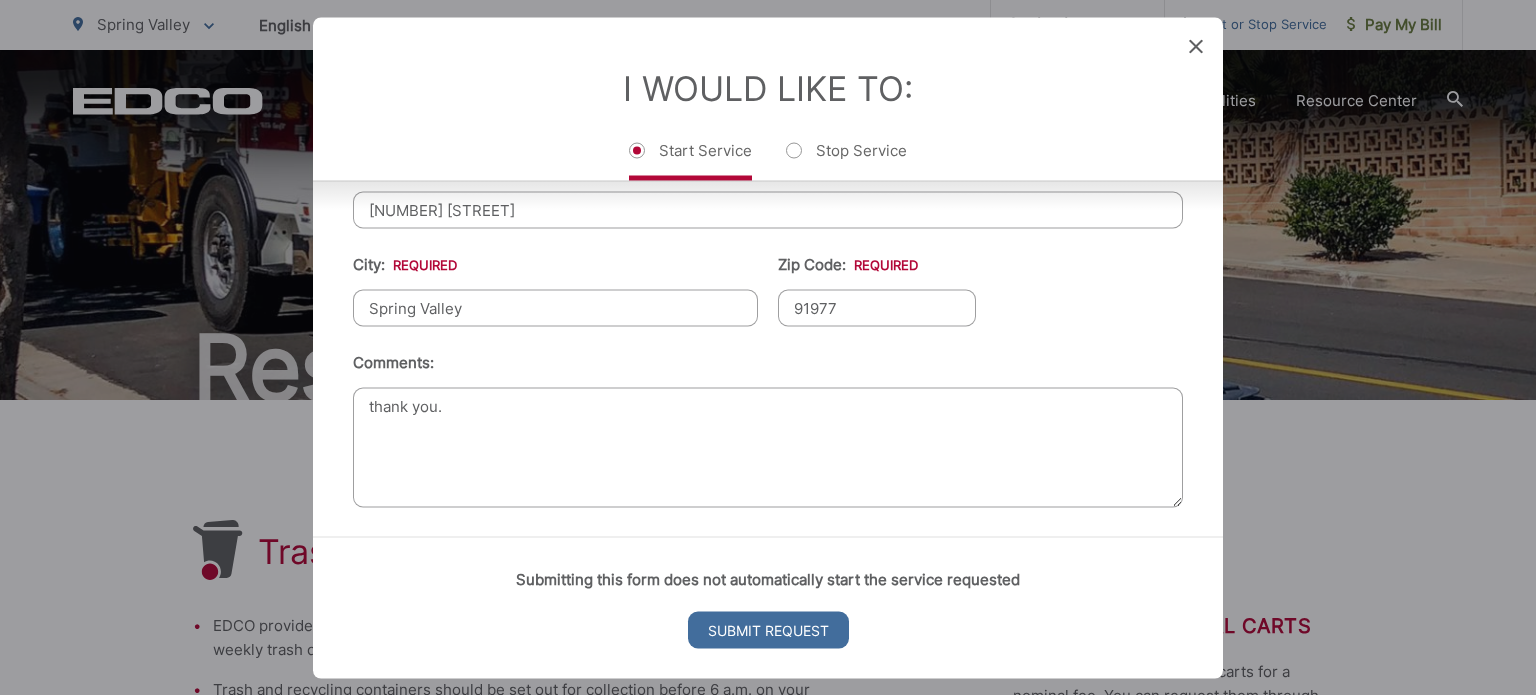 click on "thank you." at bounding box center [768, 447] 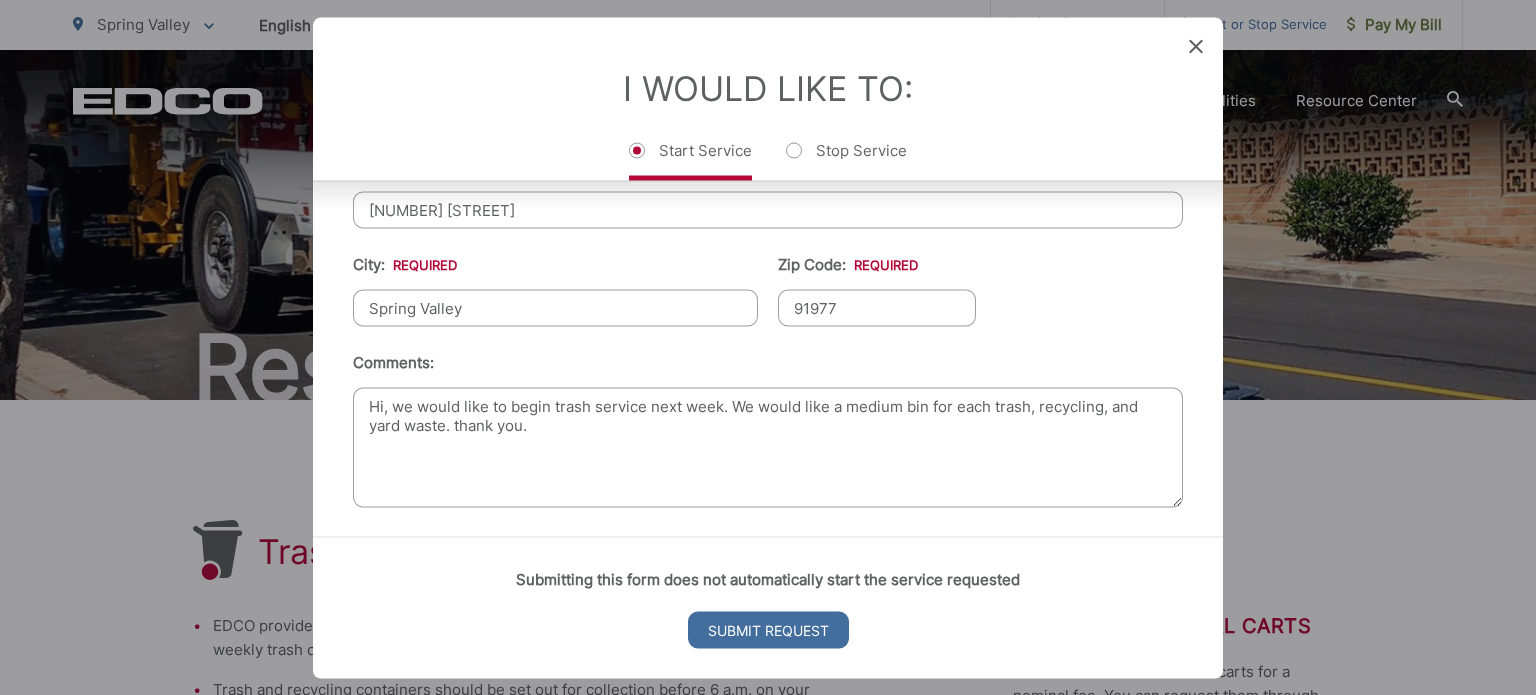 click on "Hi, we would like to begin trash service next week. We would like a medium bin for each trash, recycling, and yard waste. thank you." at bounding box center [768, 447] 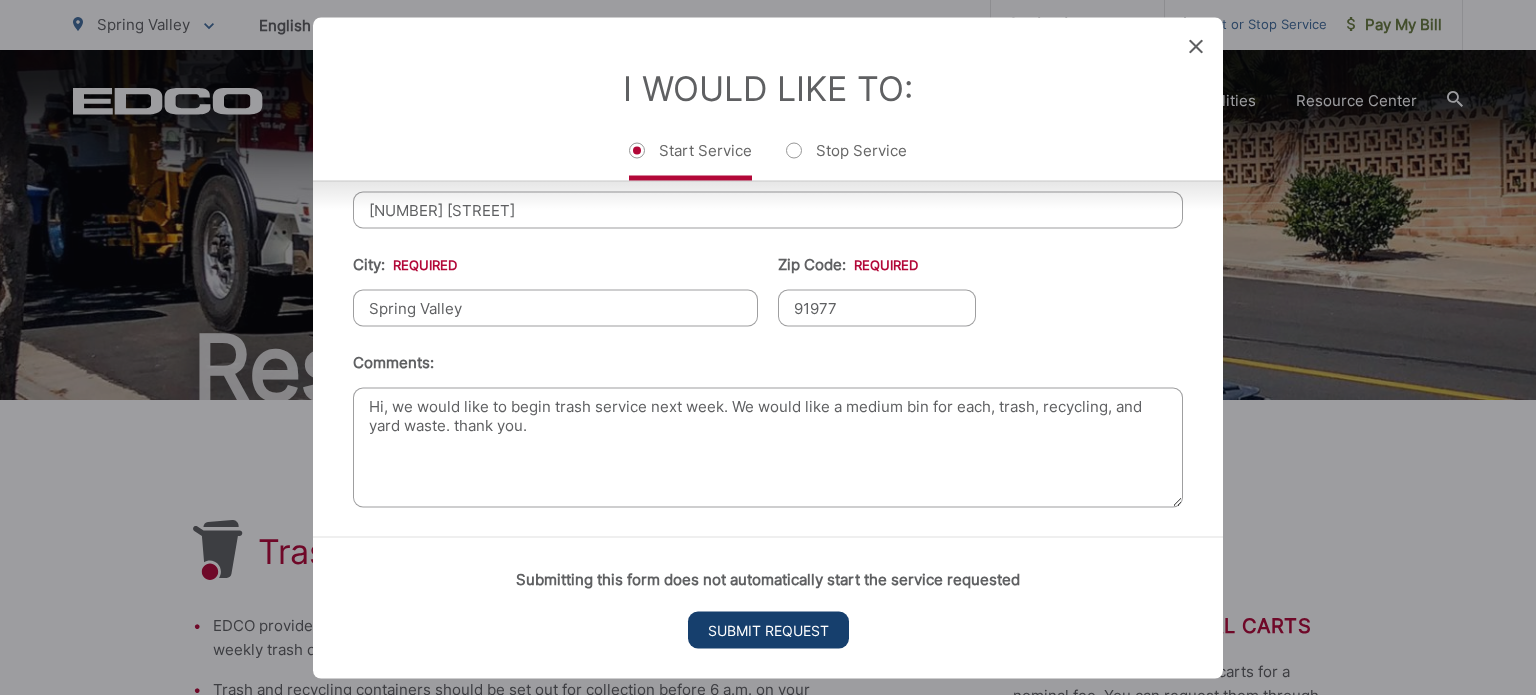 type on "Hi, we would like to begin trash service next week. We would like a medium bin for each, trash, recycling, and yard waste. thank you." 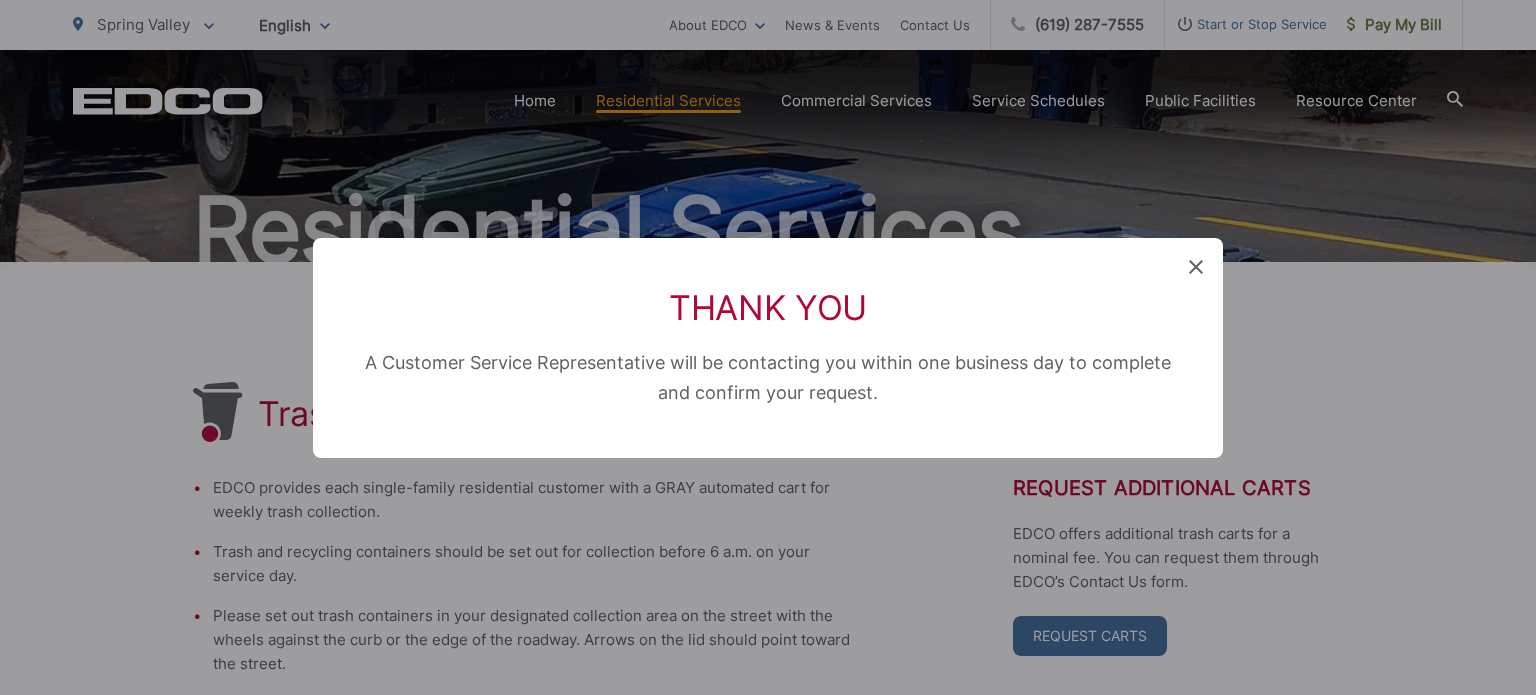 scroll, scrollTop: 0, scrollLeft: 0, axis: both 